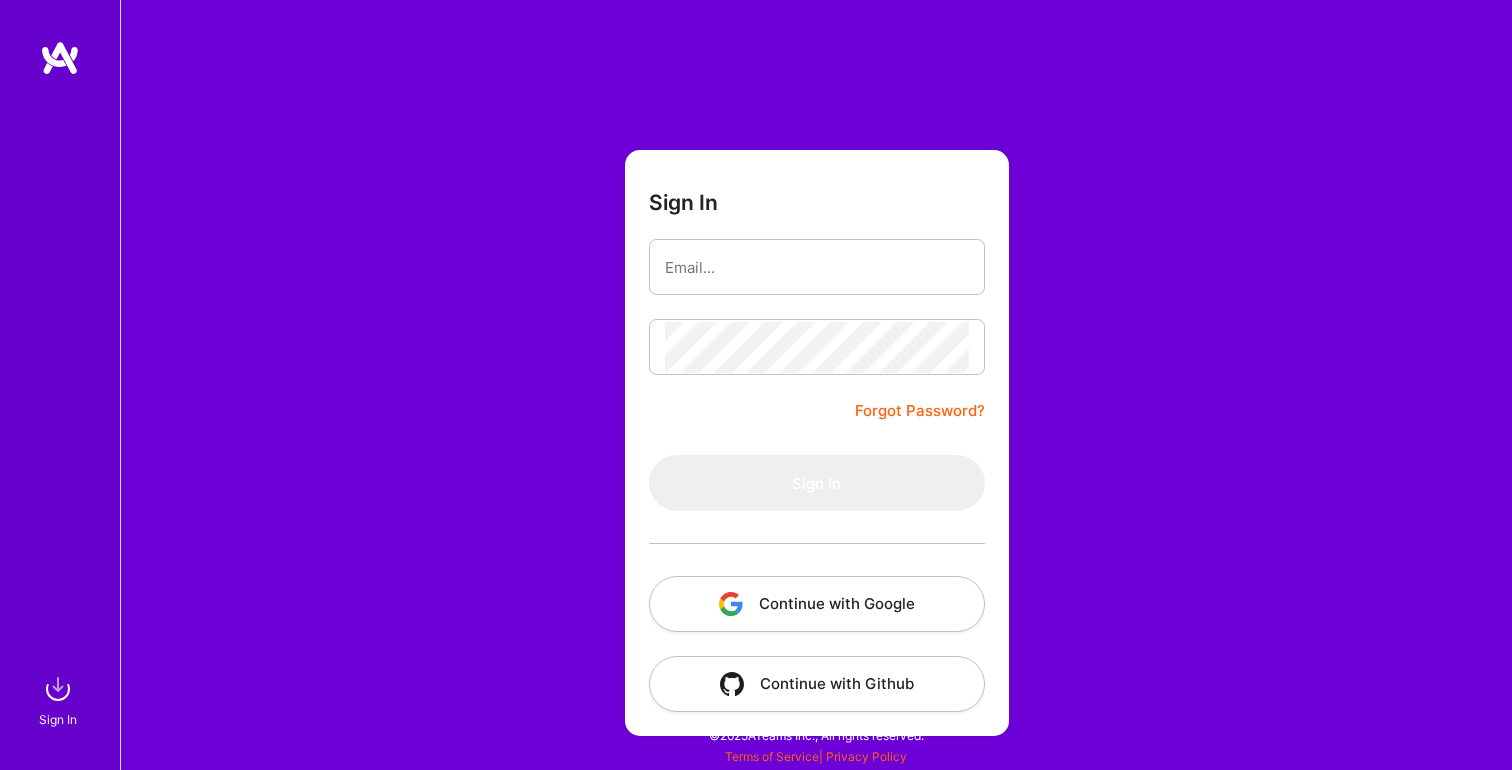 scroll, scrollTop: 0, scrollLeft: 0, axis: both 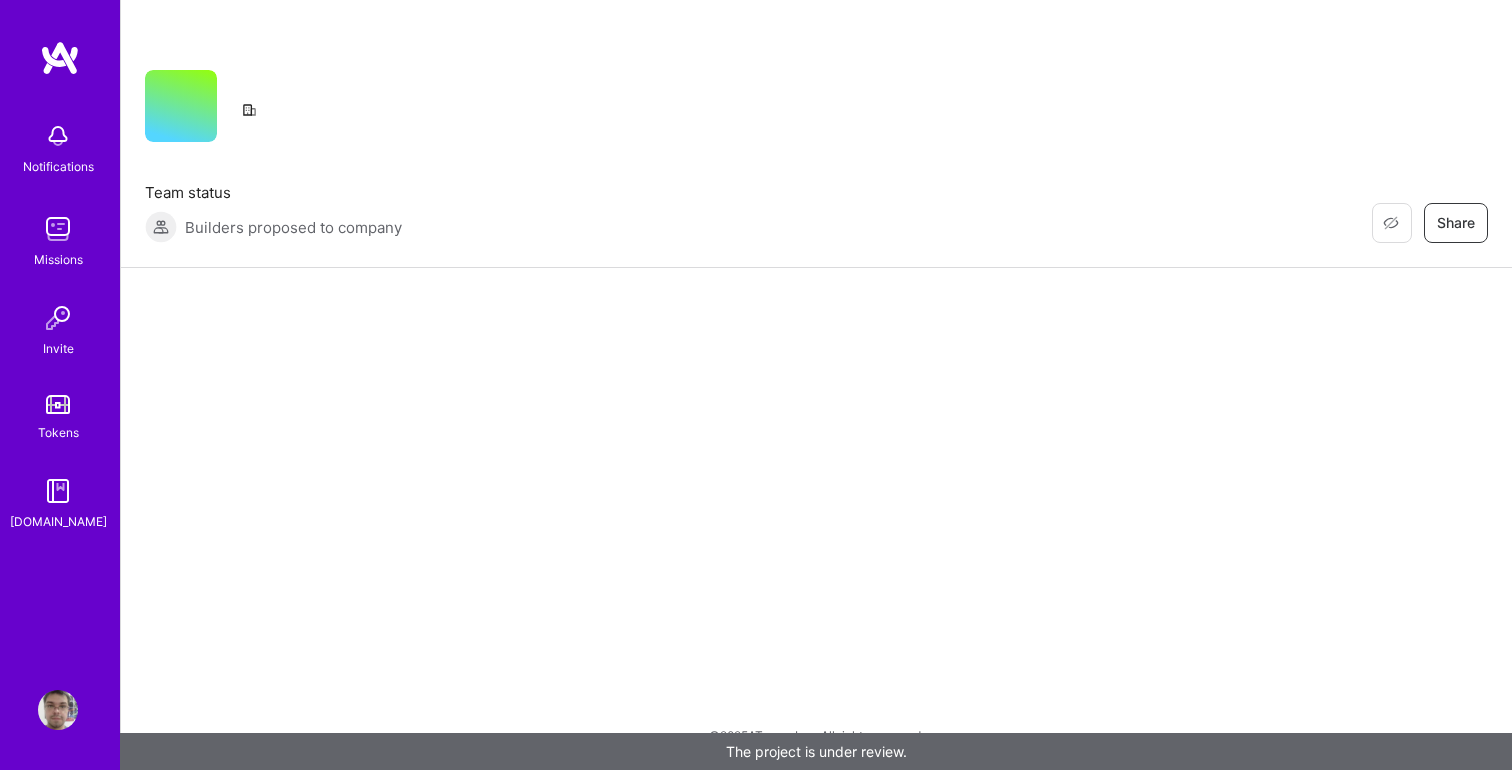 click at bounding box center (58, 229) 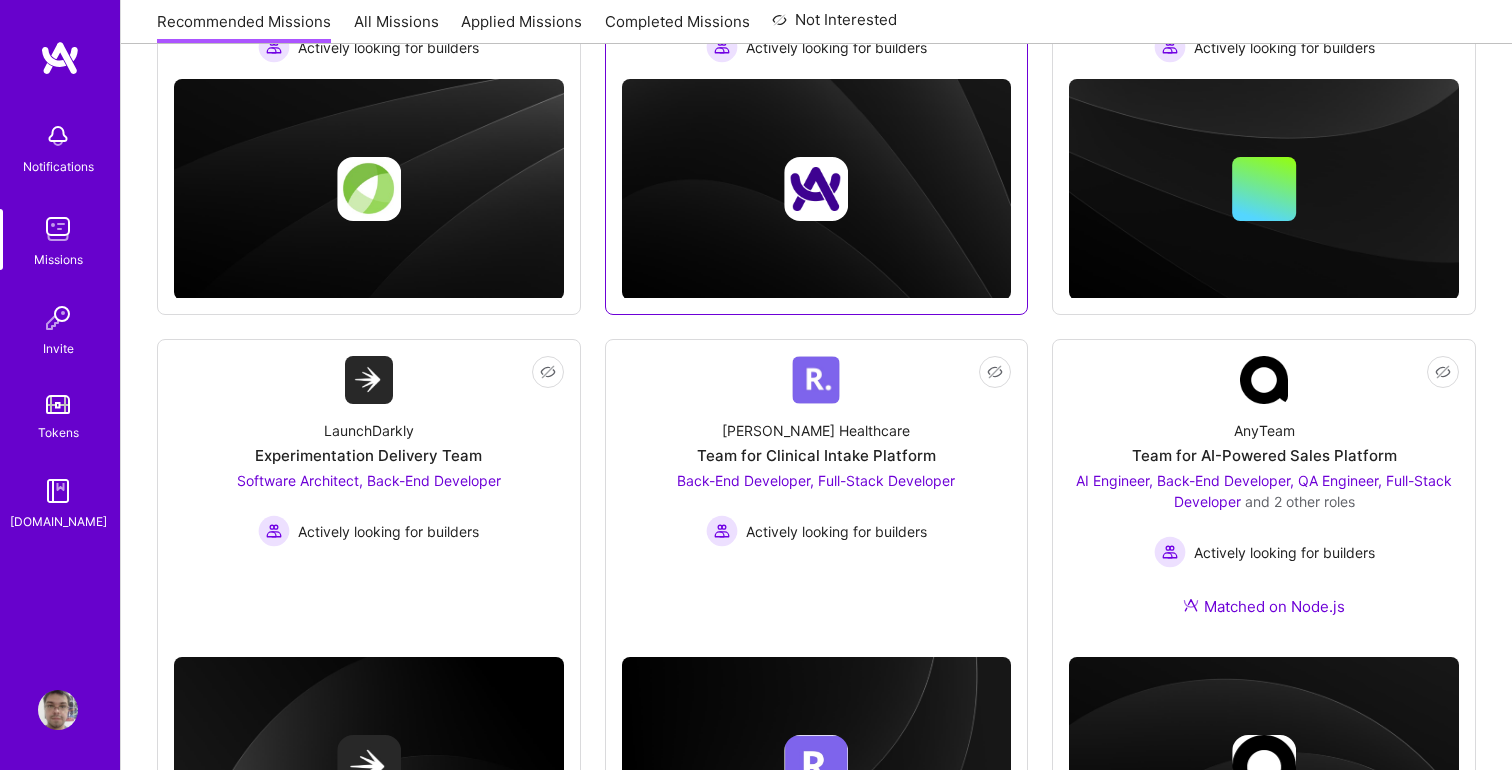 scroll, scrollTop: 484, scrollLeft: 0, axis: vertical 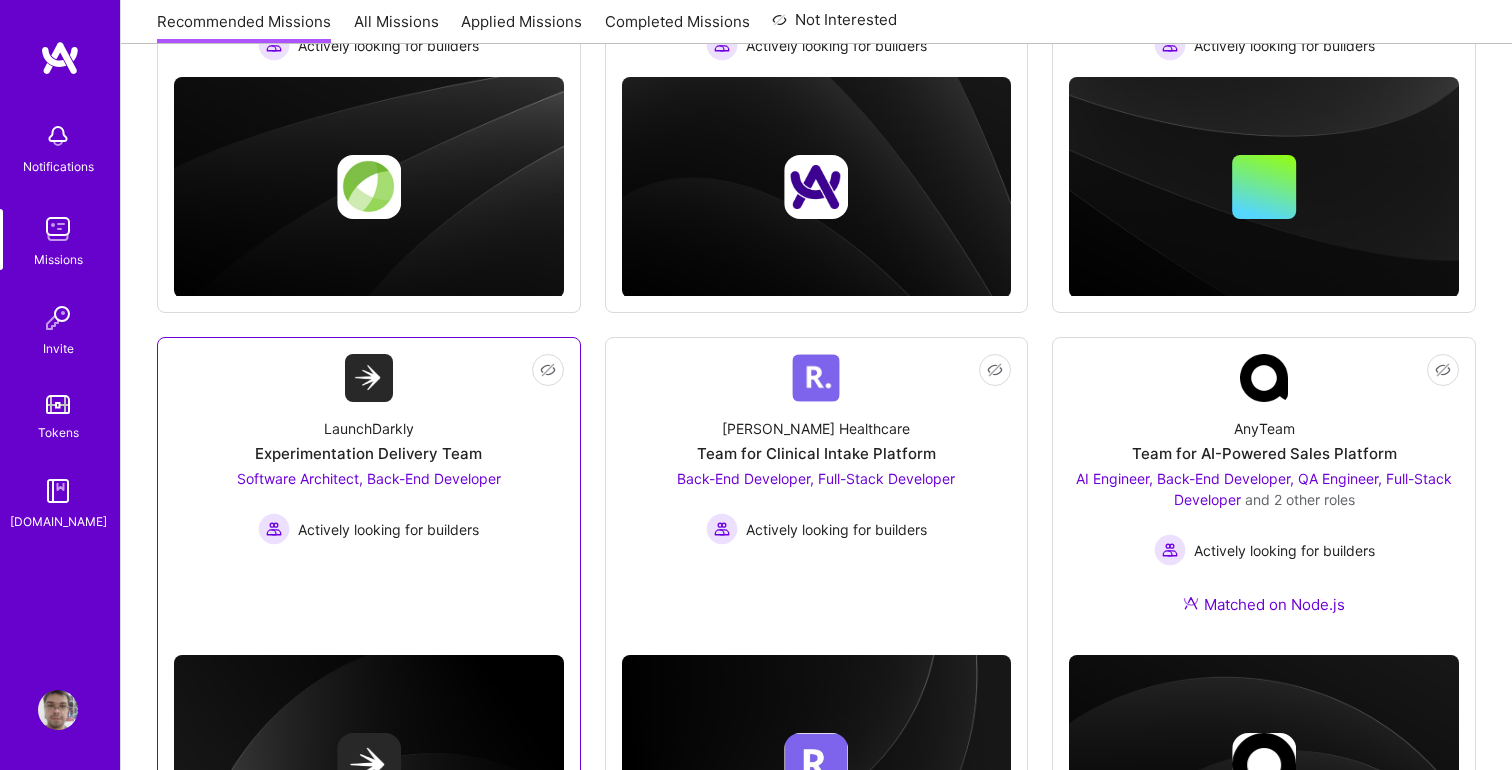 click at bounding box center [369, 378] 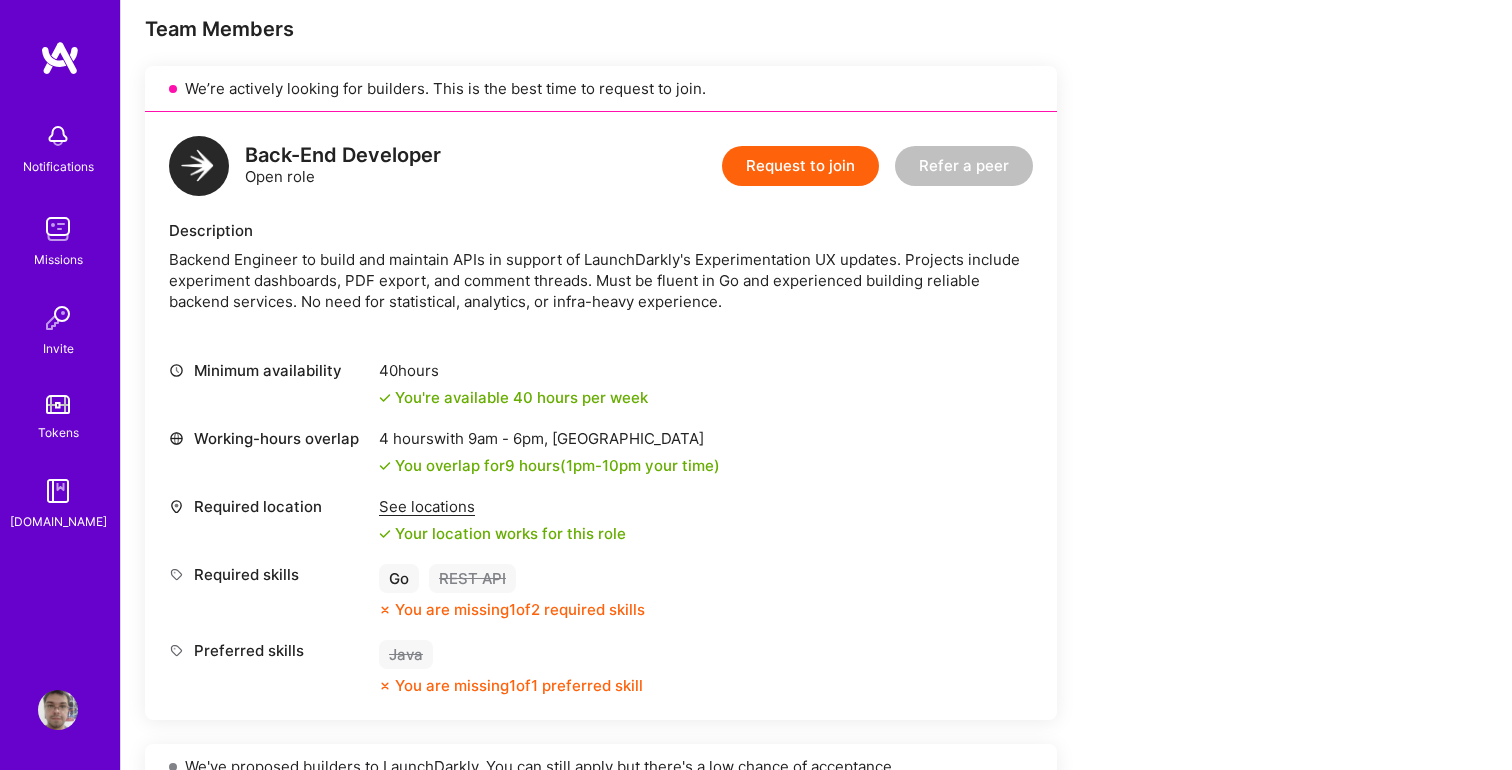 scroll, scrollTop: 461, scrollLeft: 0, axis: vertical 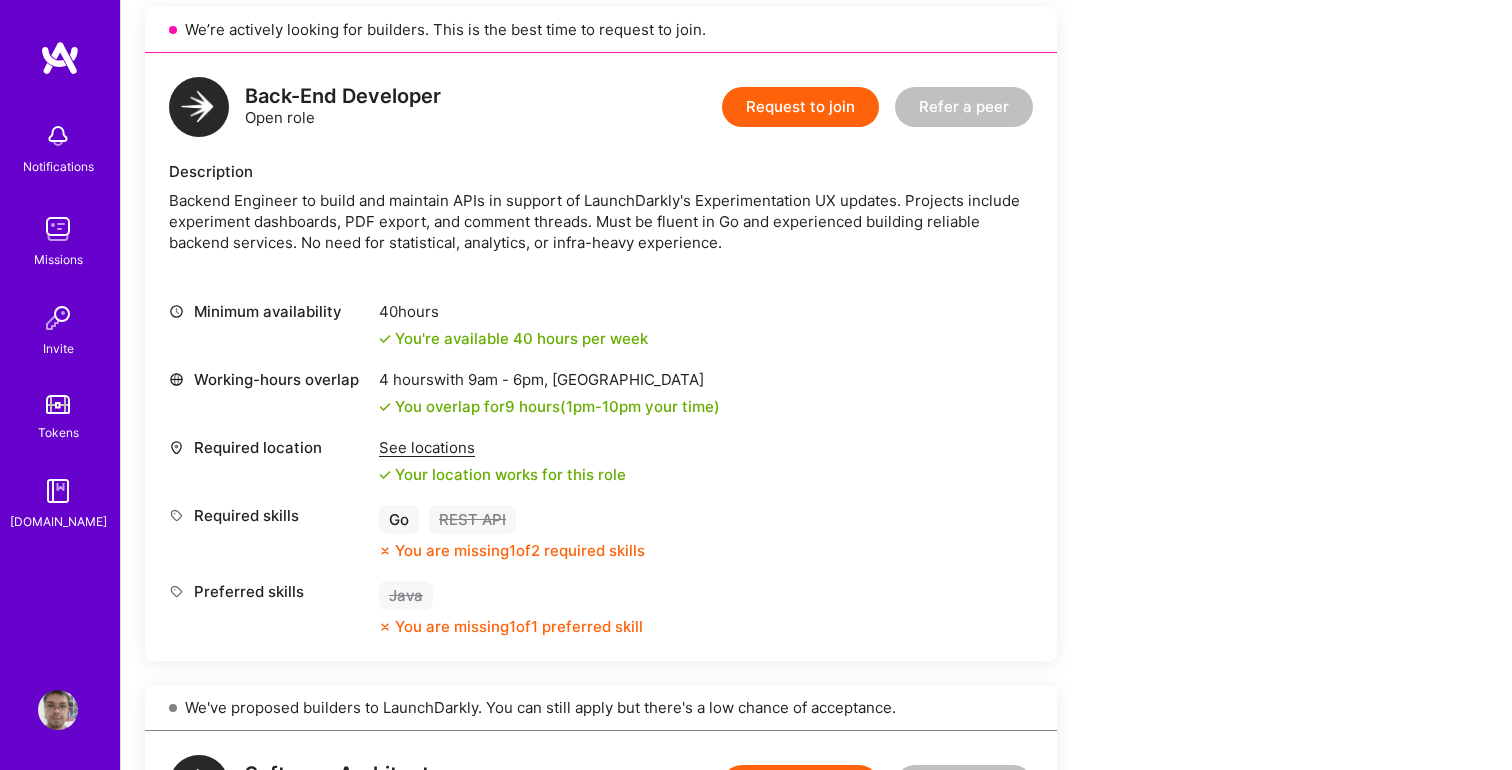 click on "You are missing  1  of  2   required   skills" at bounding box center [520, 550] 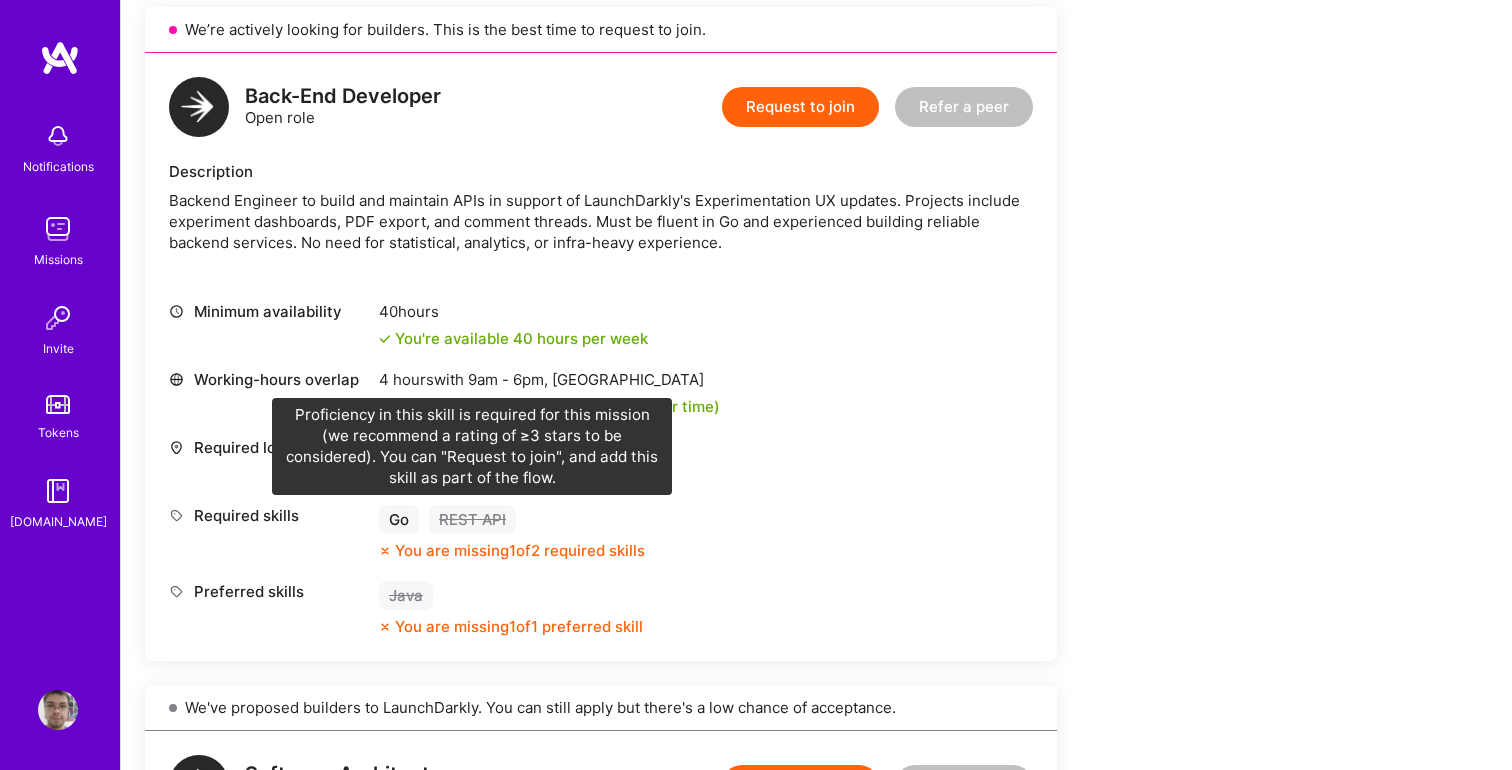 click on "REST API" at bounding box center [472, 519] 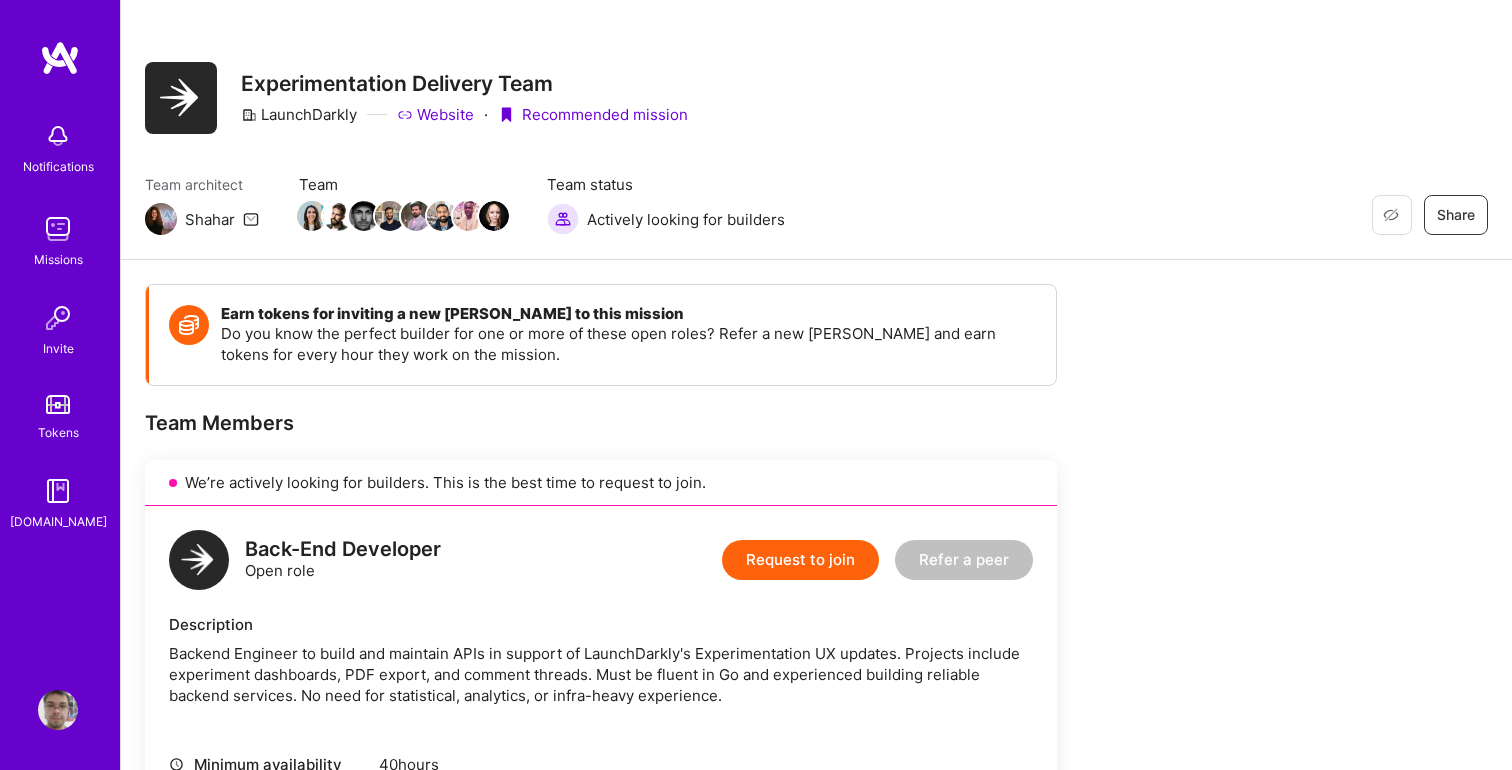 scroll, scrollTop: 0, scrollLeft: 0, axis: both 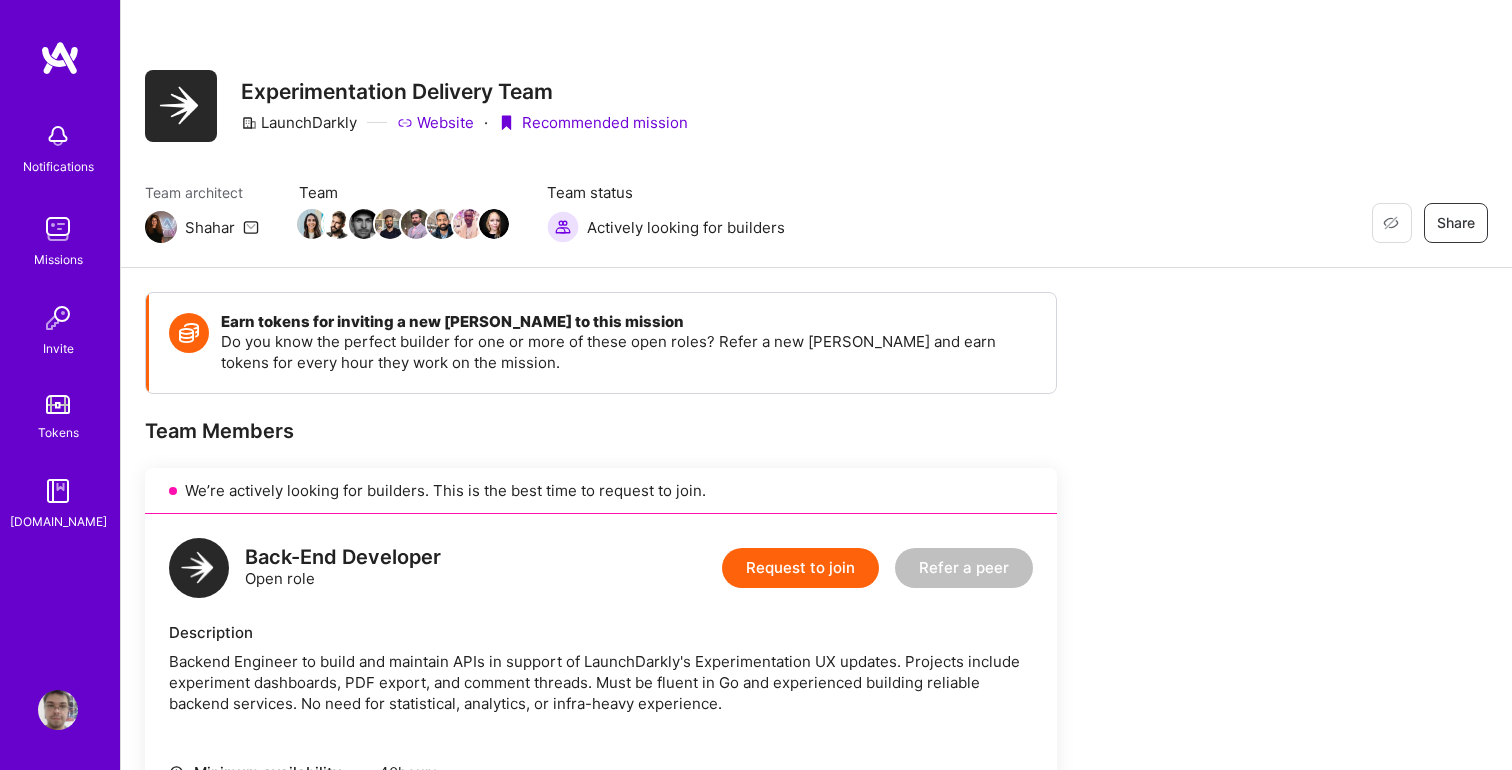 click on "Request to join" at bounding box center (800, 568) 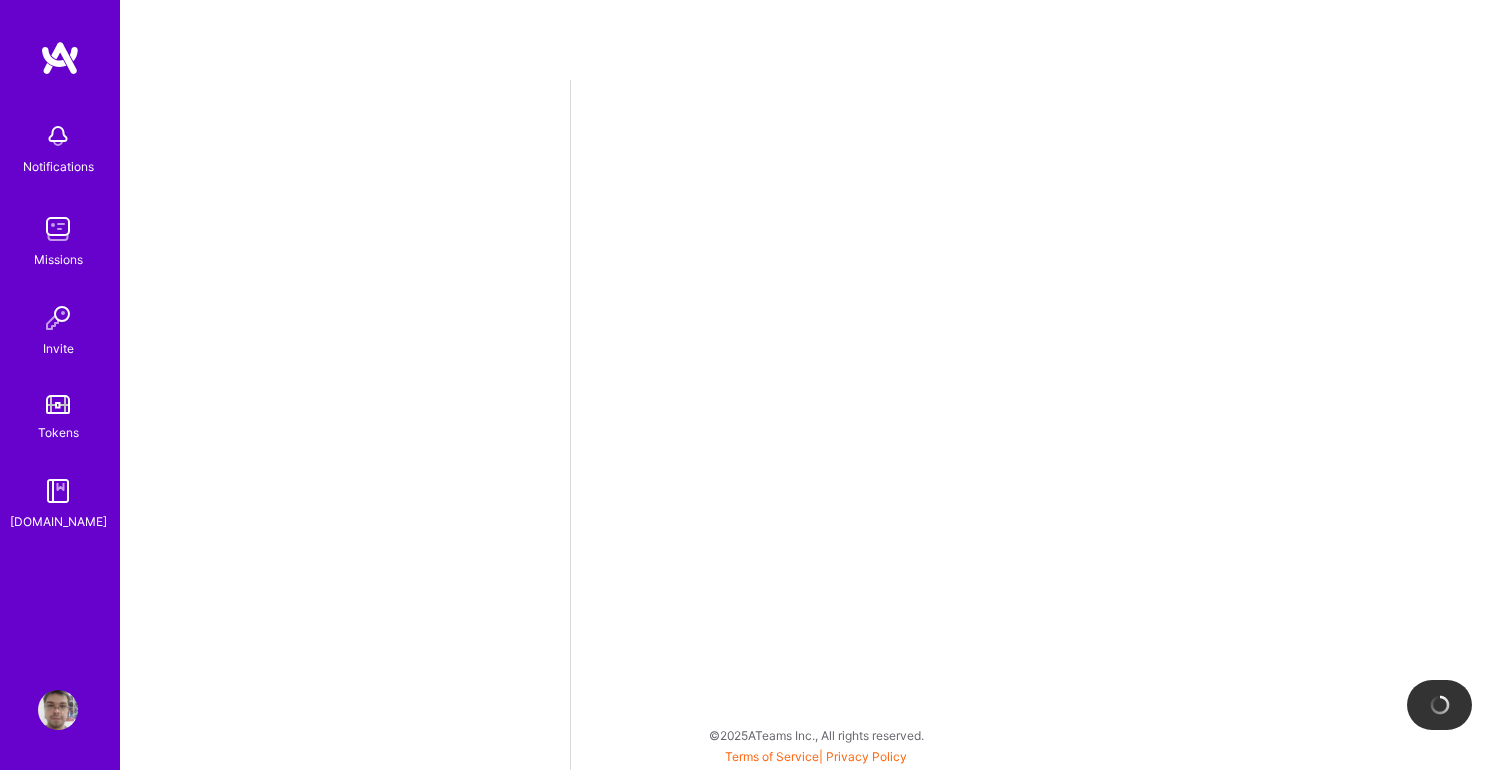 select on "US" 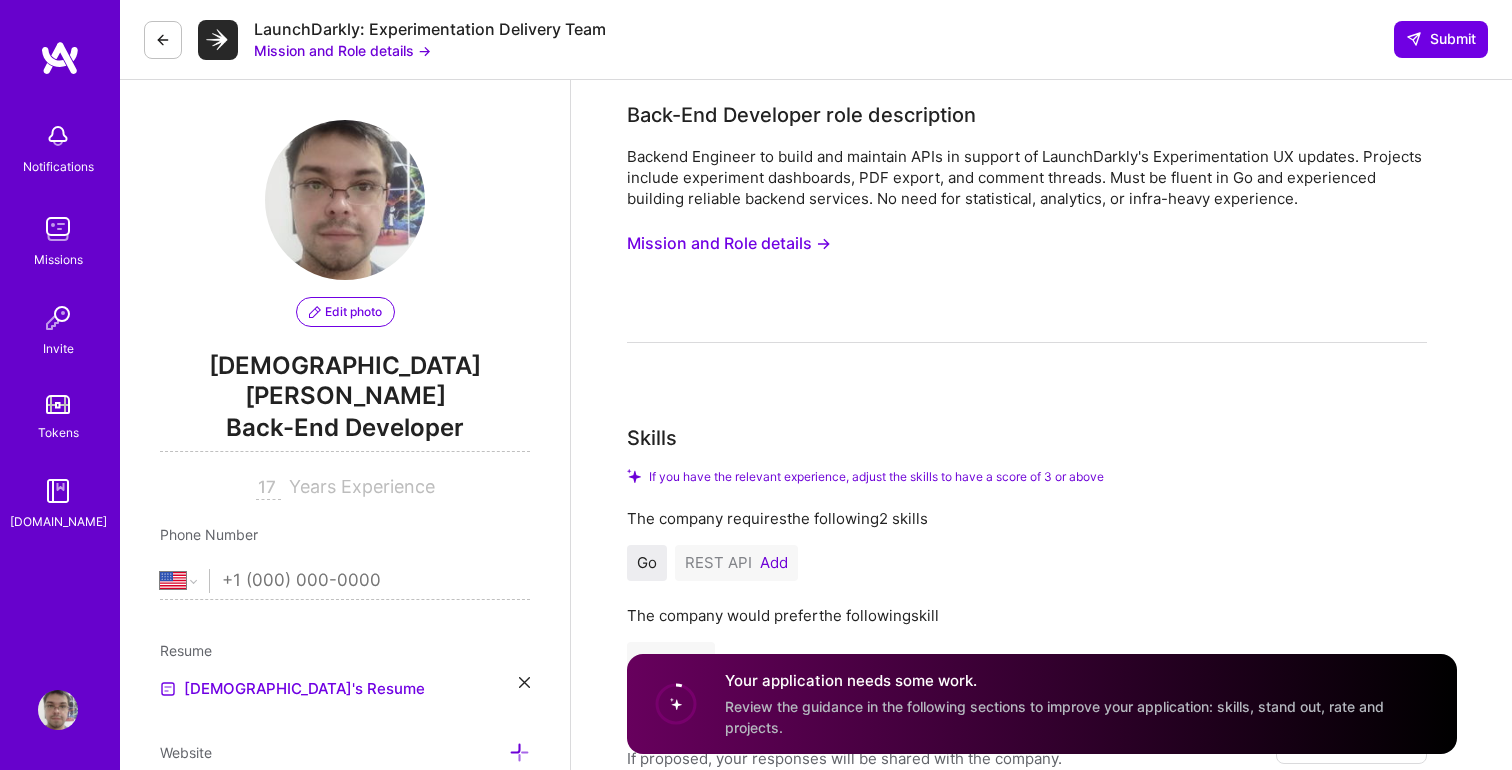 click on "Add" at bounding box center [774, 563] 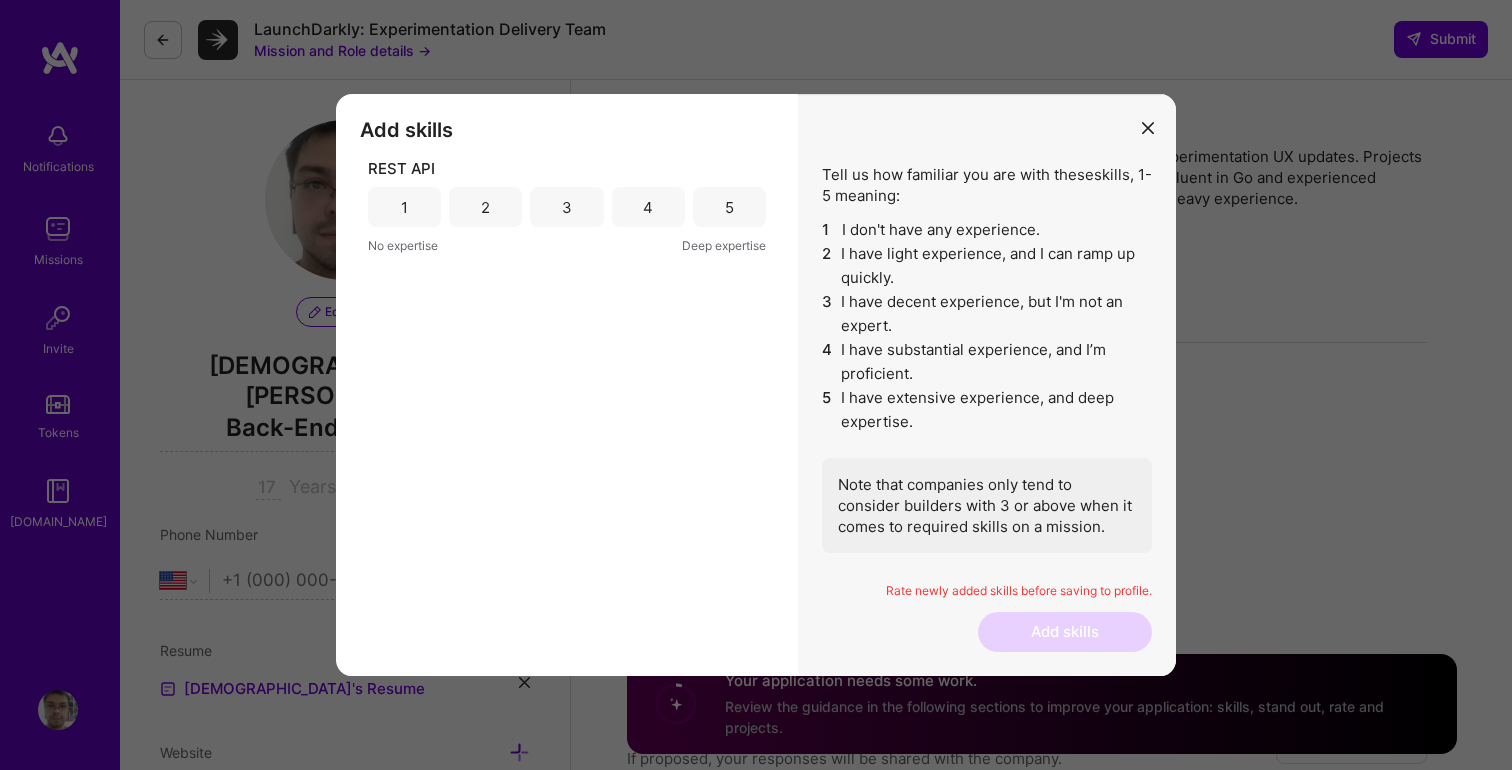 click on "5" at bounding box center (729, 207) 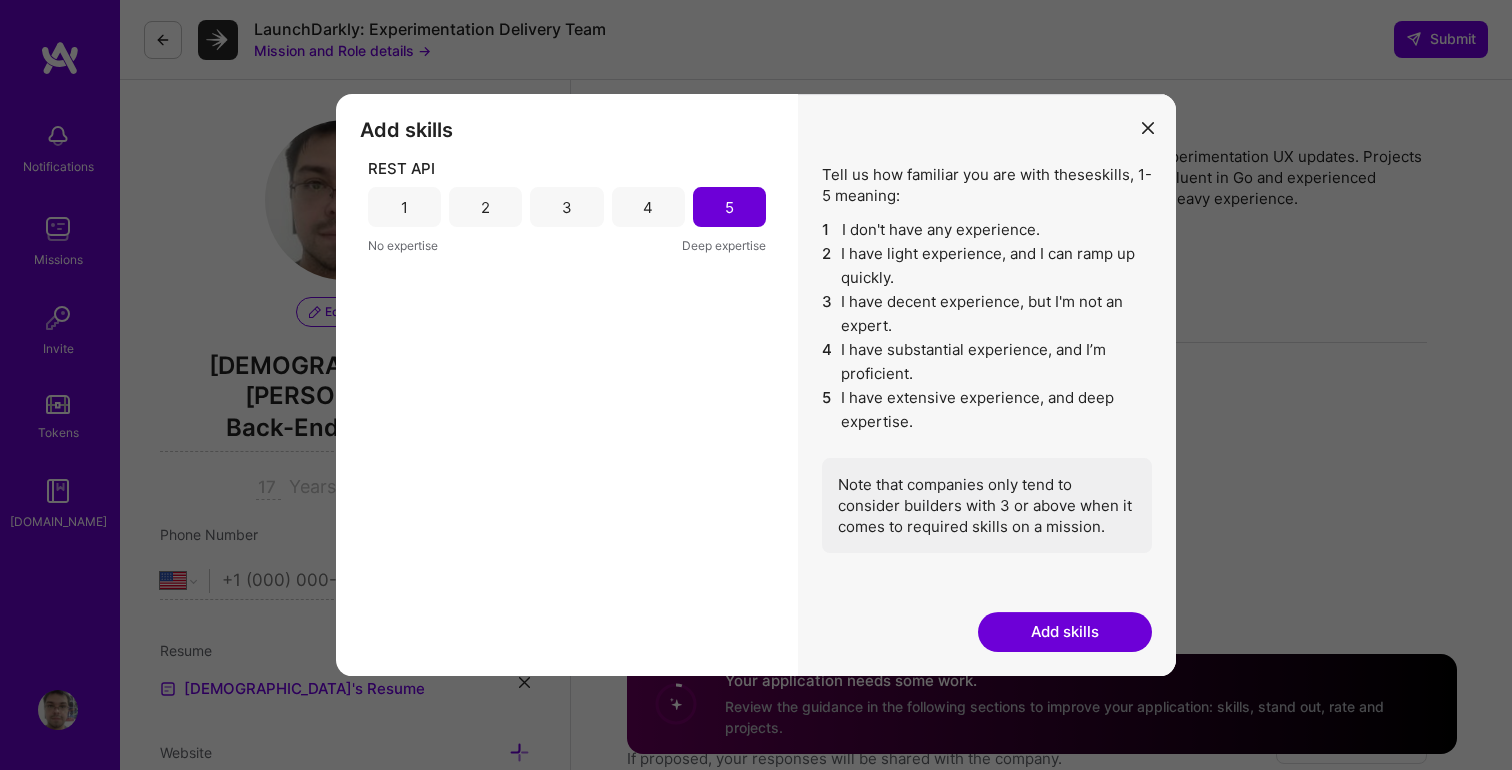 click on "1 2 3 4 5" at bounding box center [567, 207] 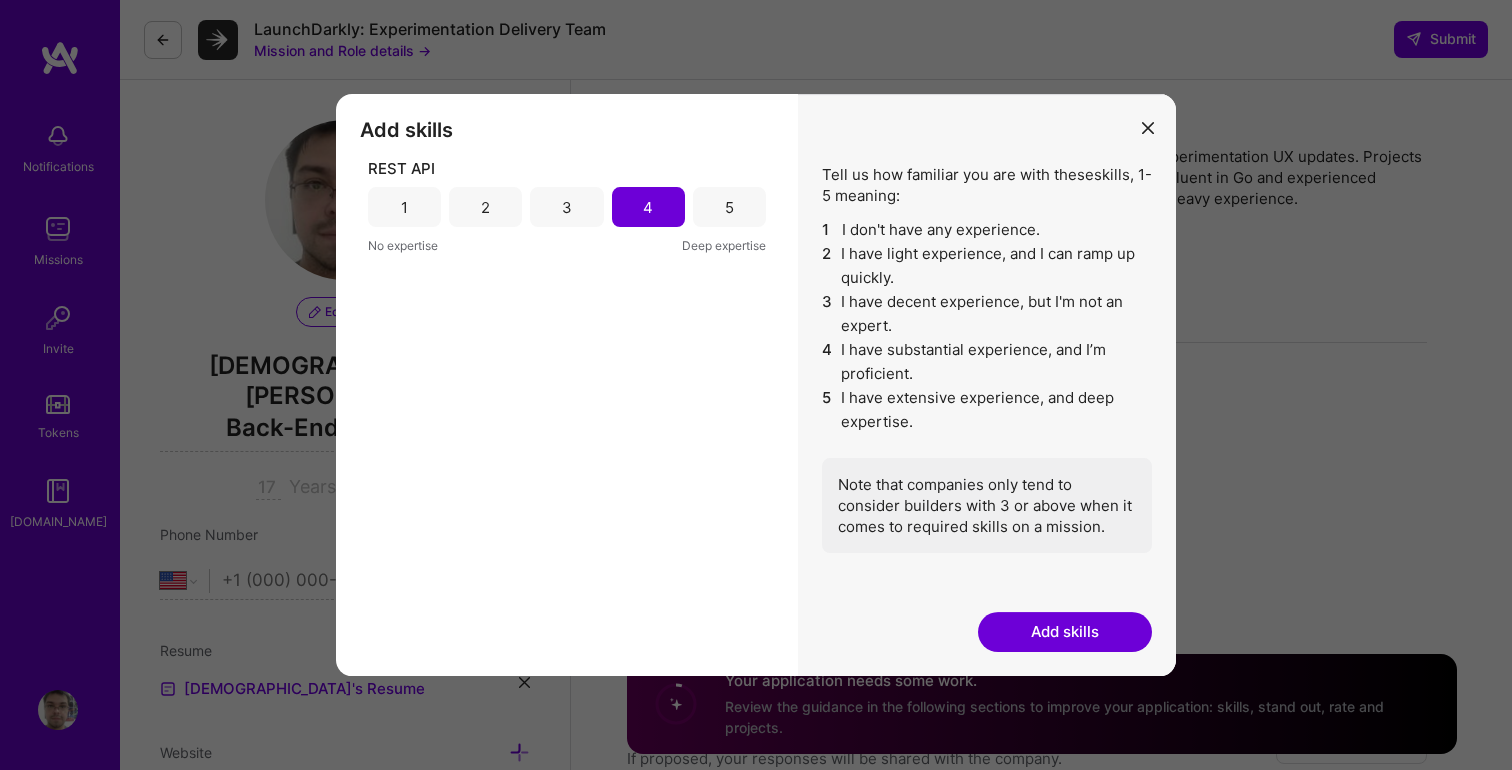 click on "Rate newly added skills before saving to profile." at bounding box center (987, 597) 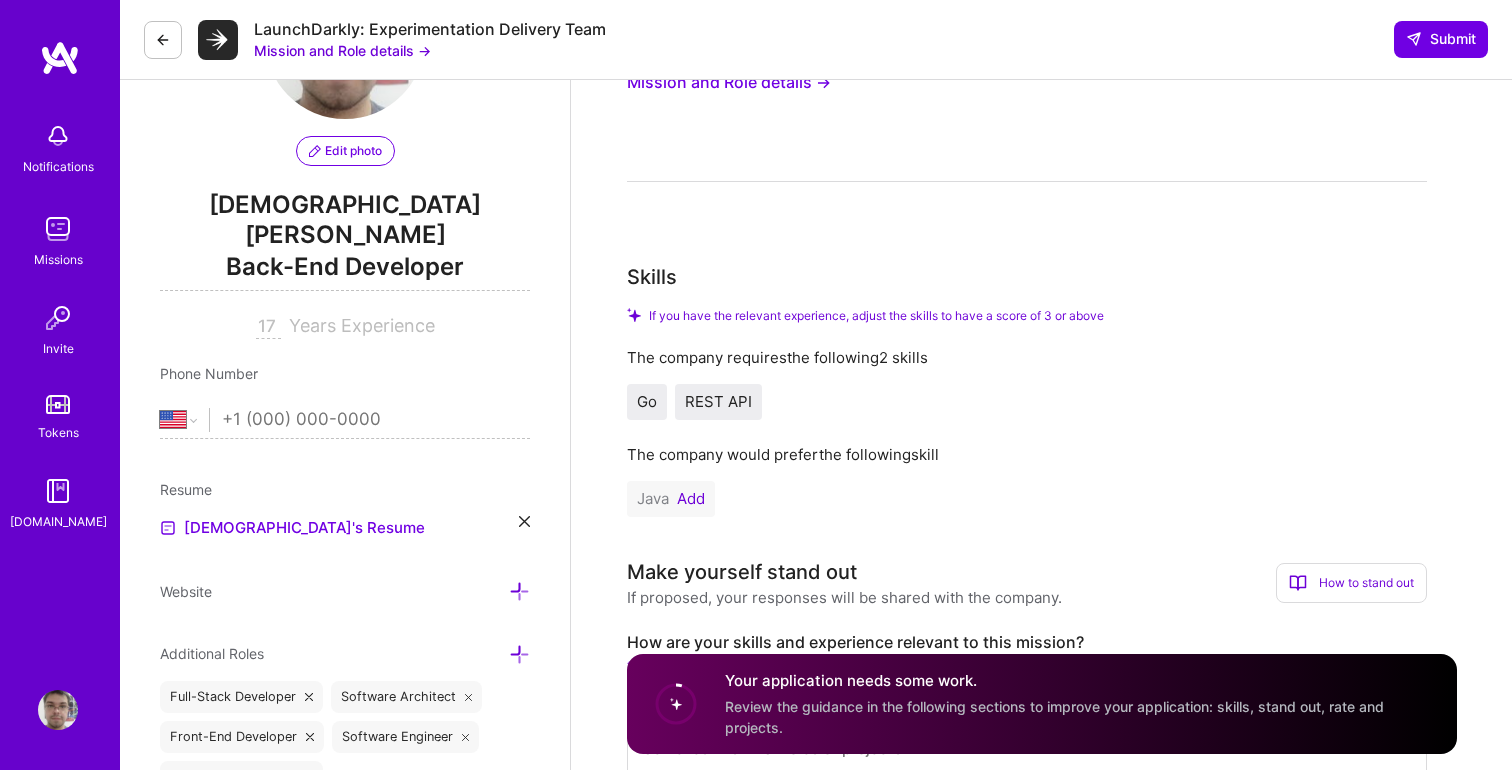scroll, scrollTop: 164, scrollLeft: 0, axis: vertical 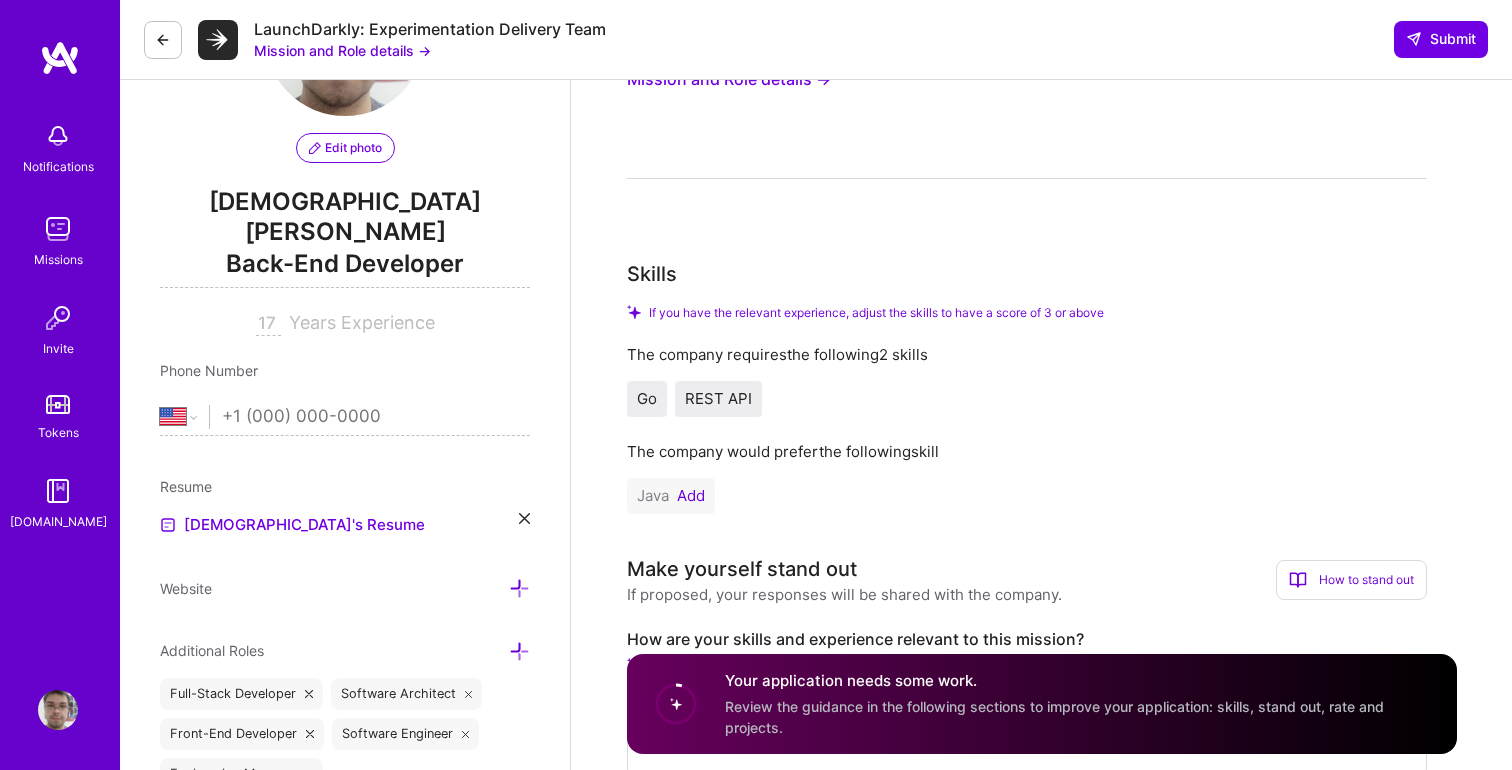 click on "Your application needs some work. Review the guidance in the following sections to improve your application: skills, stand out, rate and projects." at bounding box center (1079, 704) 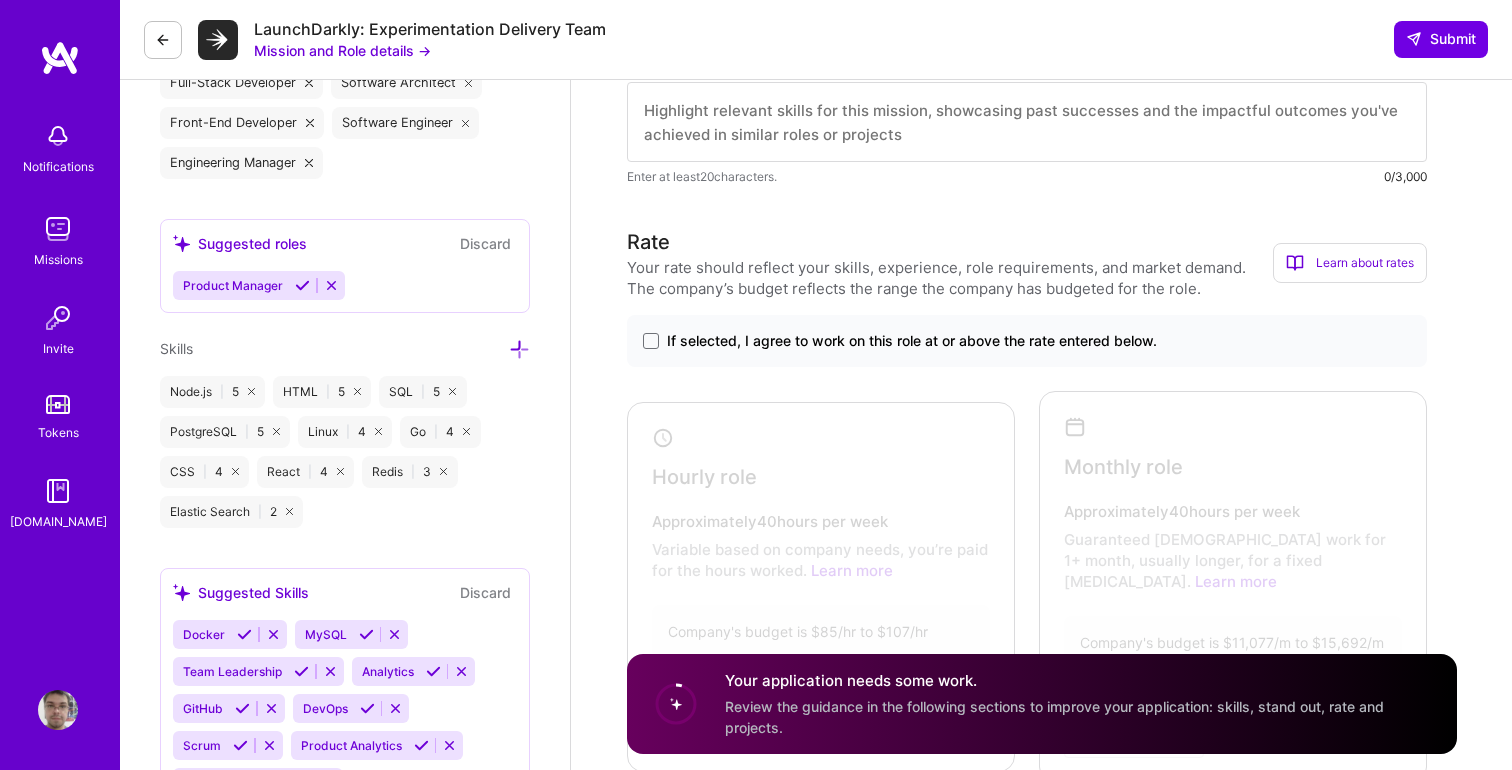 scroll, scrollTop: 776, scrollLeft: 0, axis: vertical 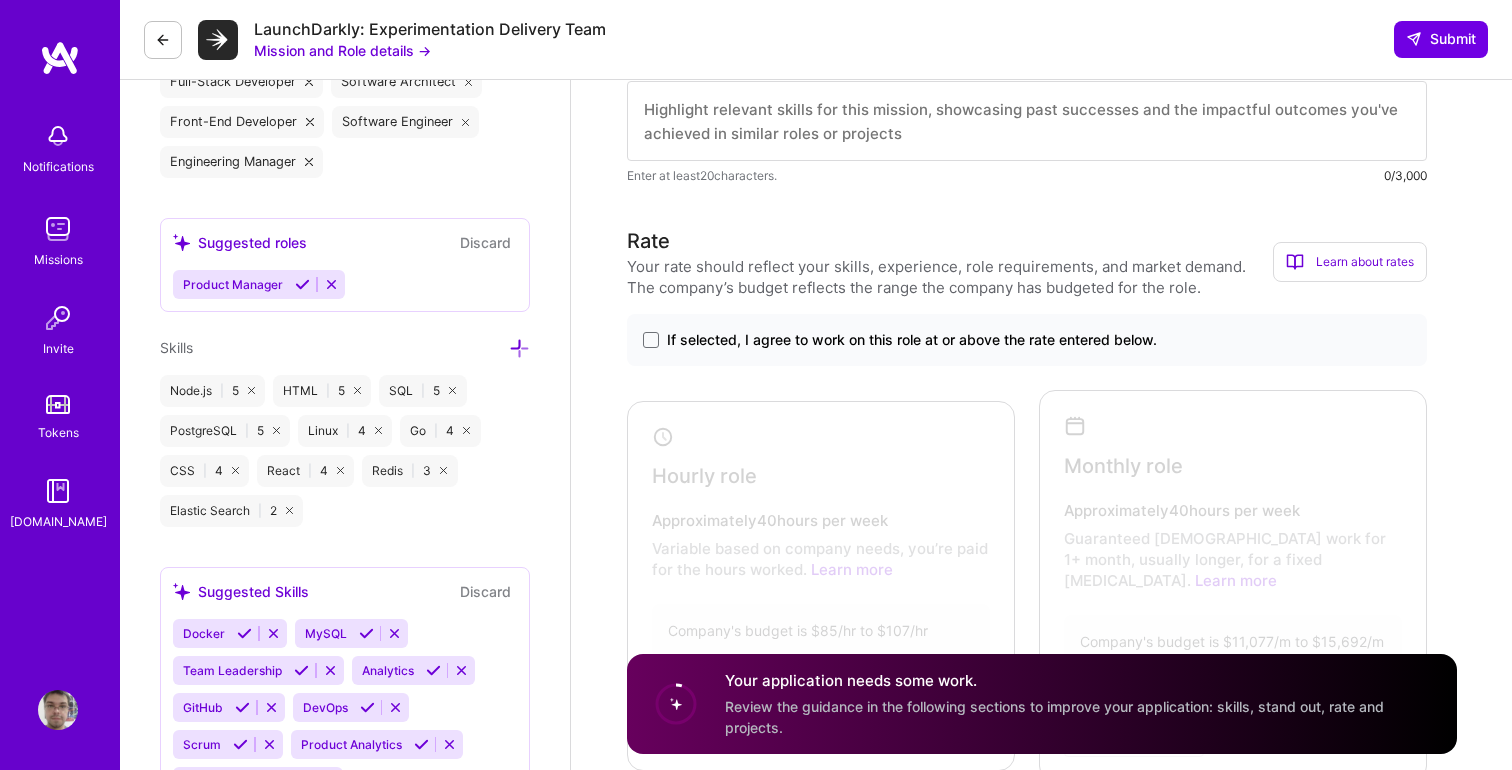 click on "If selected, I agree to work on this role at or above the rate entered below." at bounding box center [912, 340] 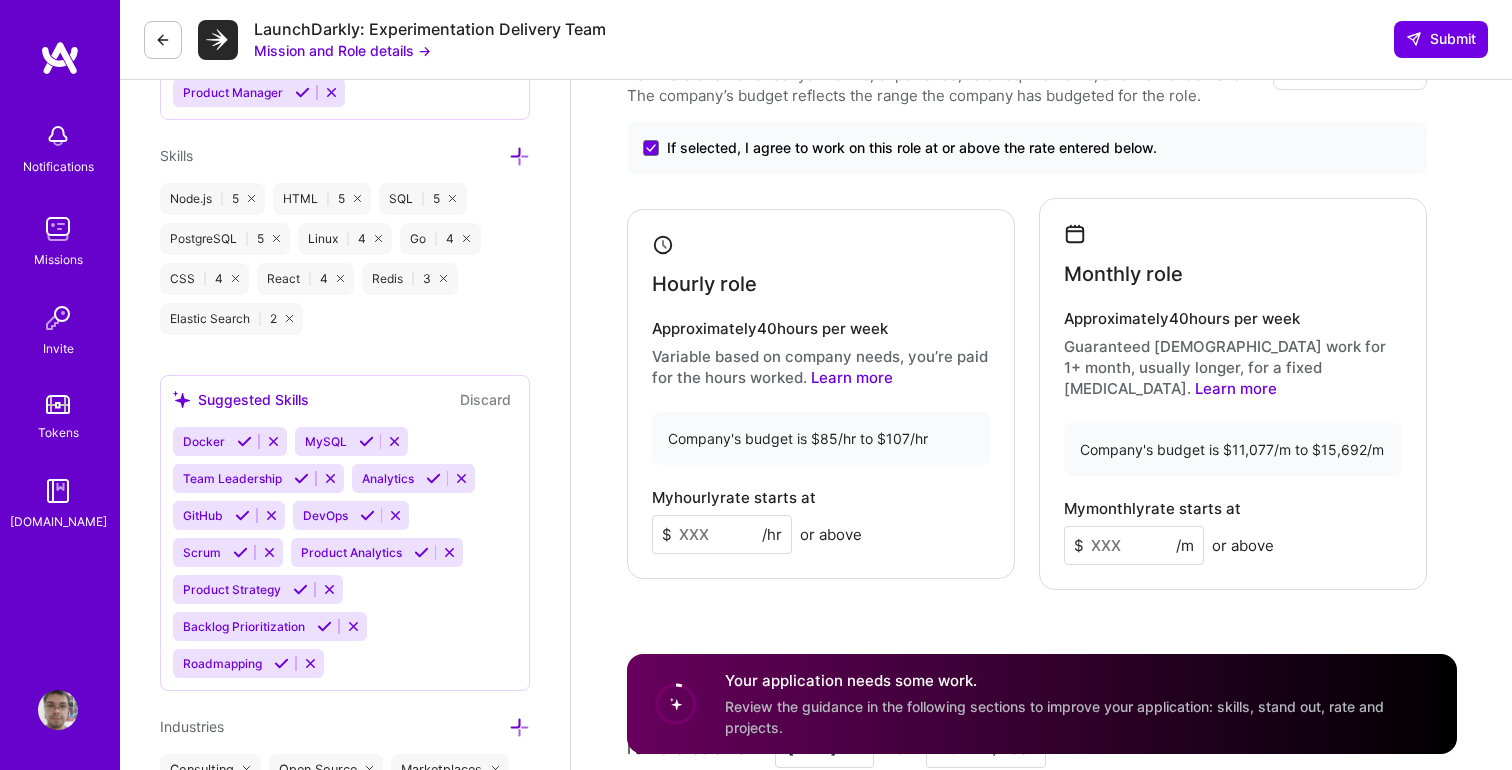 scroll, scrollTop: 969, scrollLeft: 0, axis: vertical 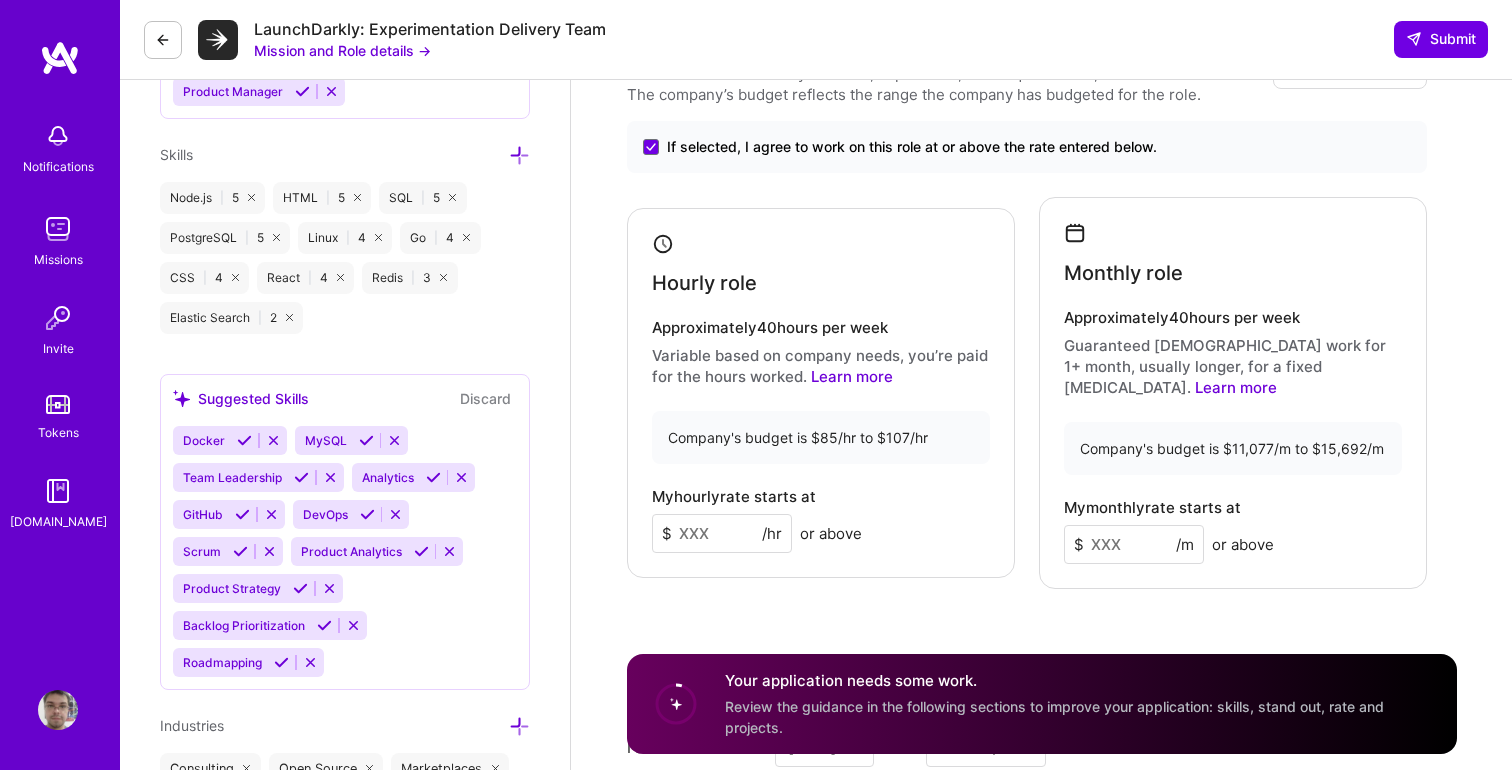 click at bounding box center (1134, 544) 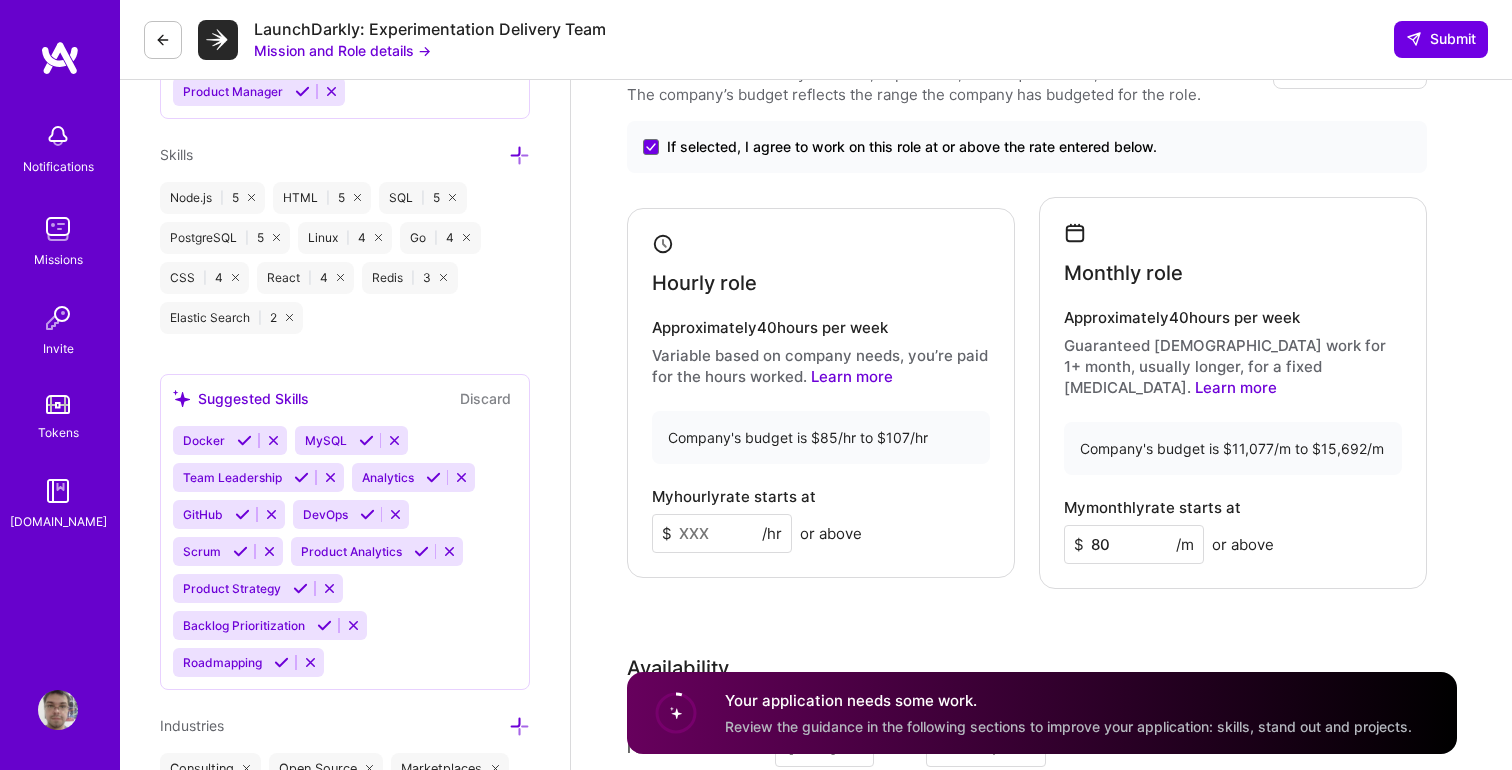 type on "8" 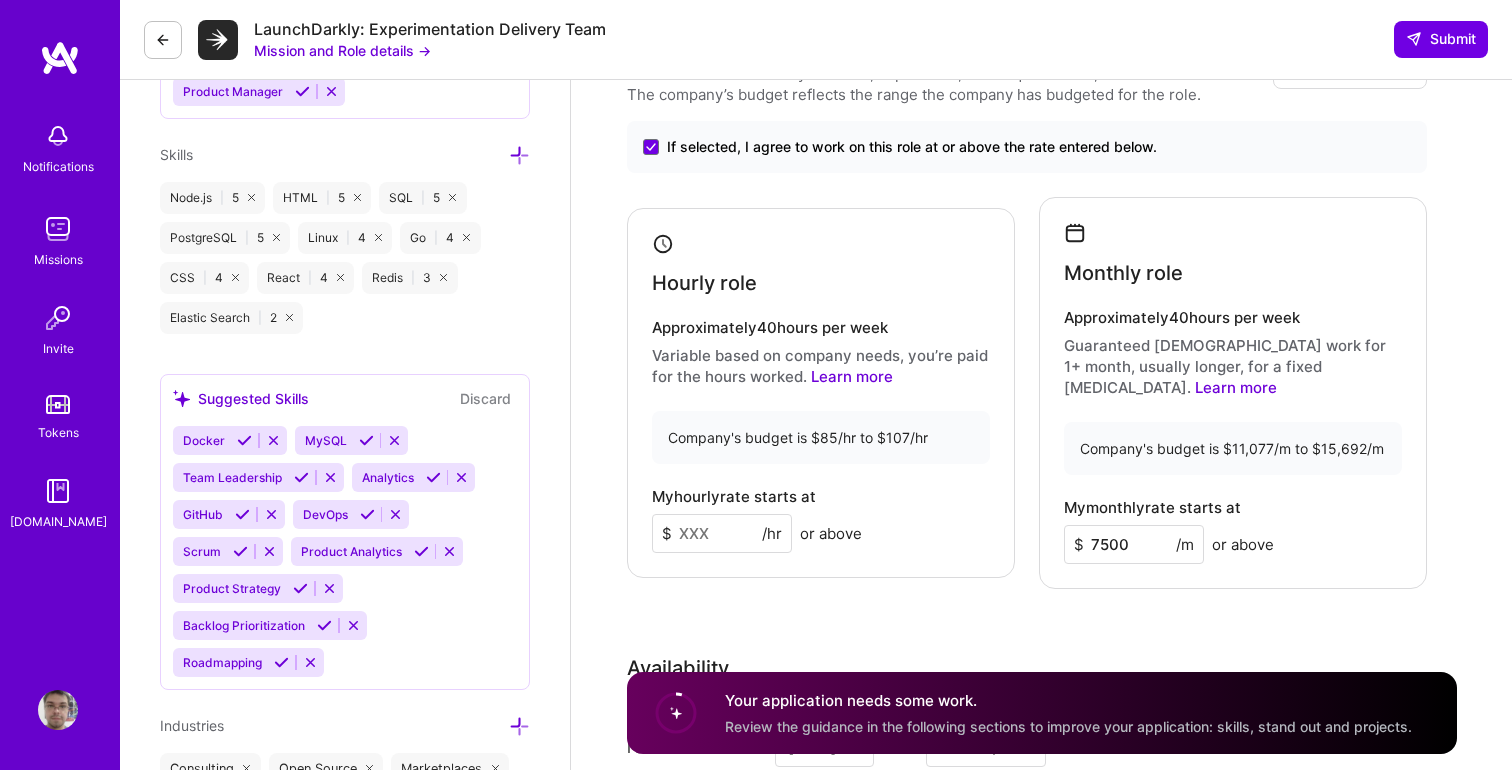 type on "7500" 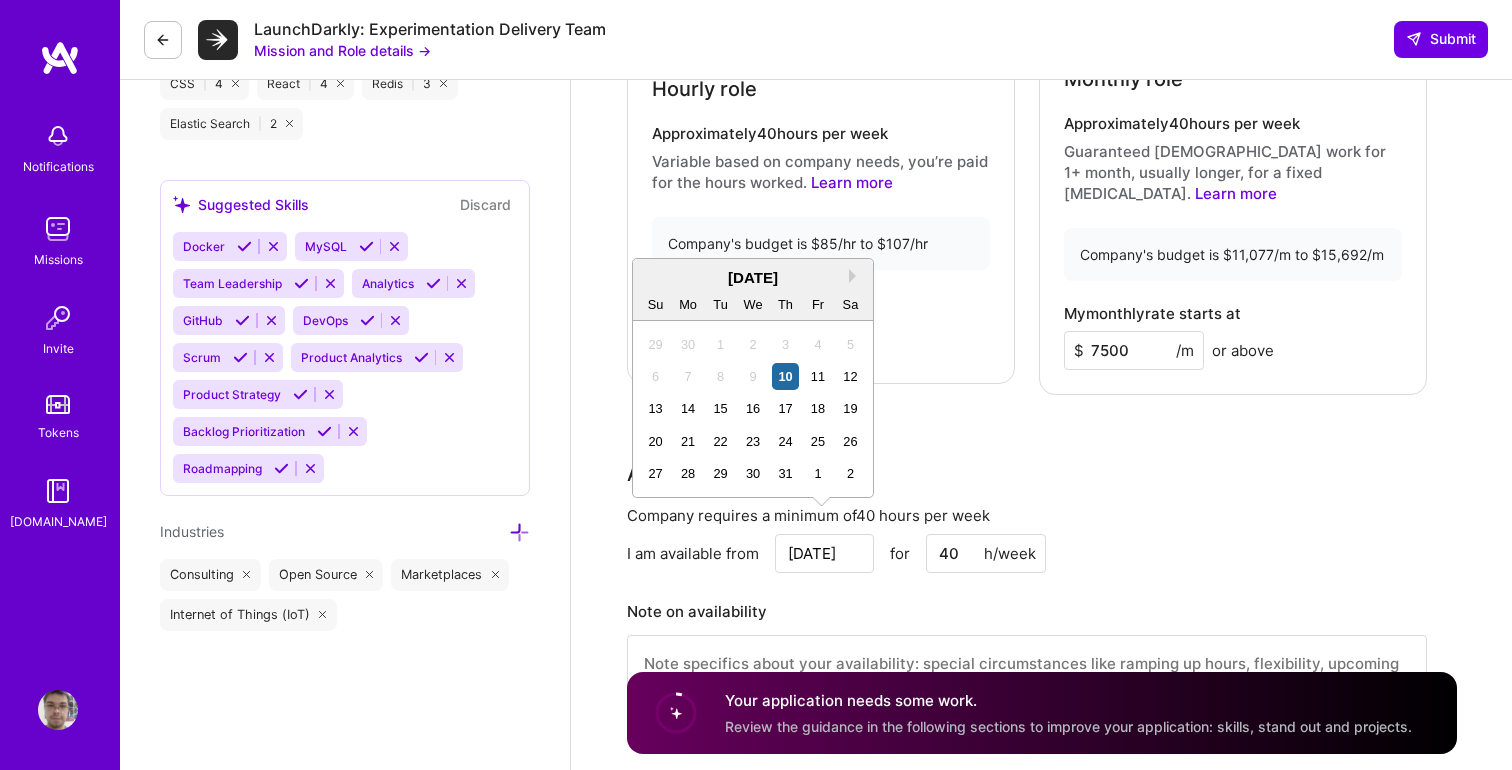 scroll, scrollTop: 1210, scrollLeft: 0, axis: vertical 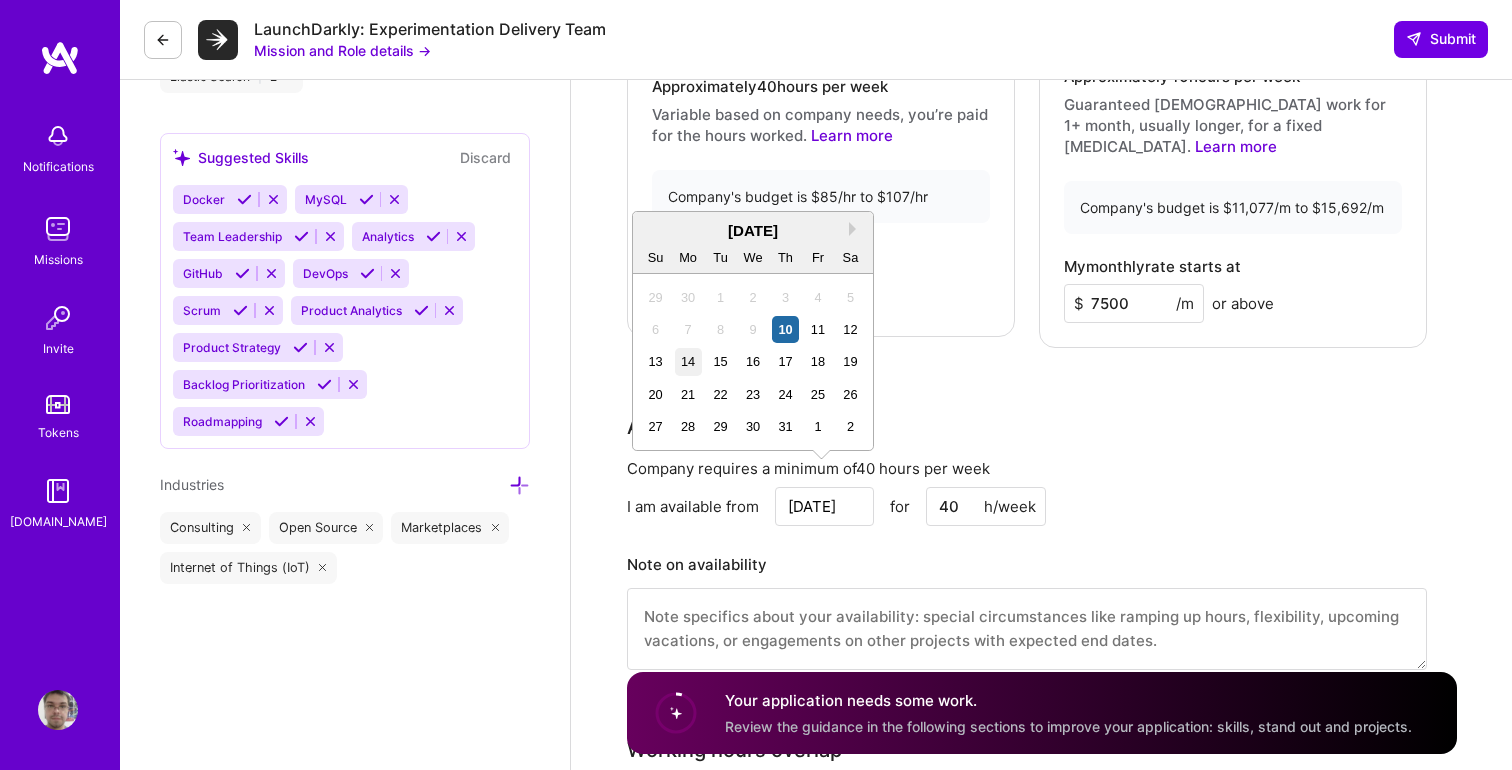click on "14" at bounding box center [688, 361] 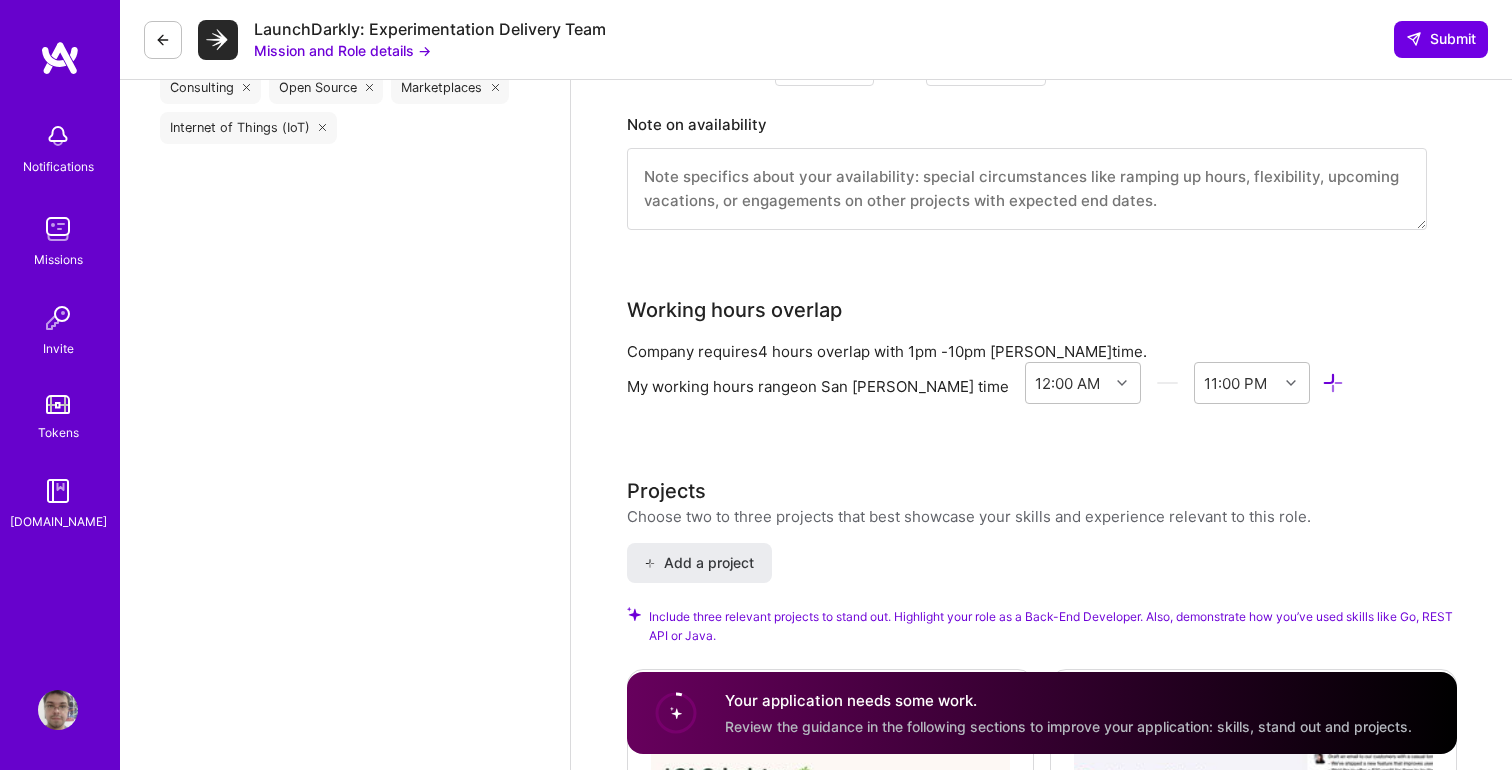 scroll, scrollTop: 1653, scrollLeft: 0, axis: vertical 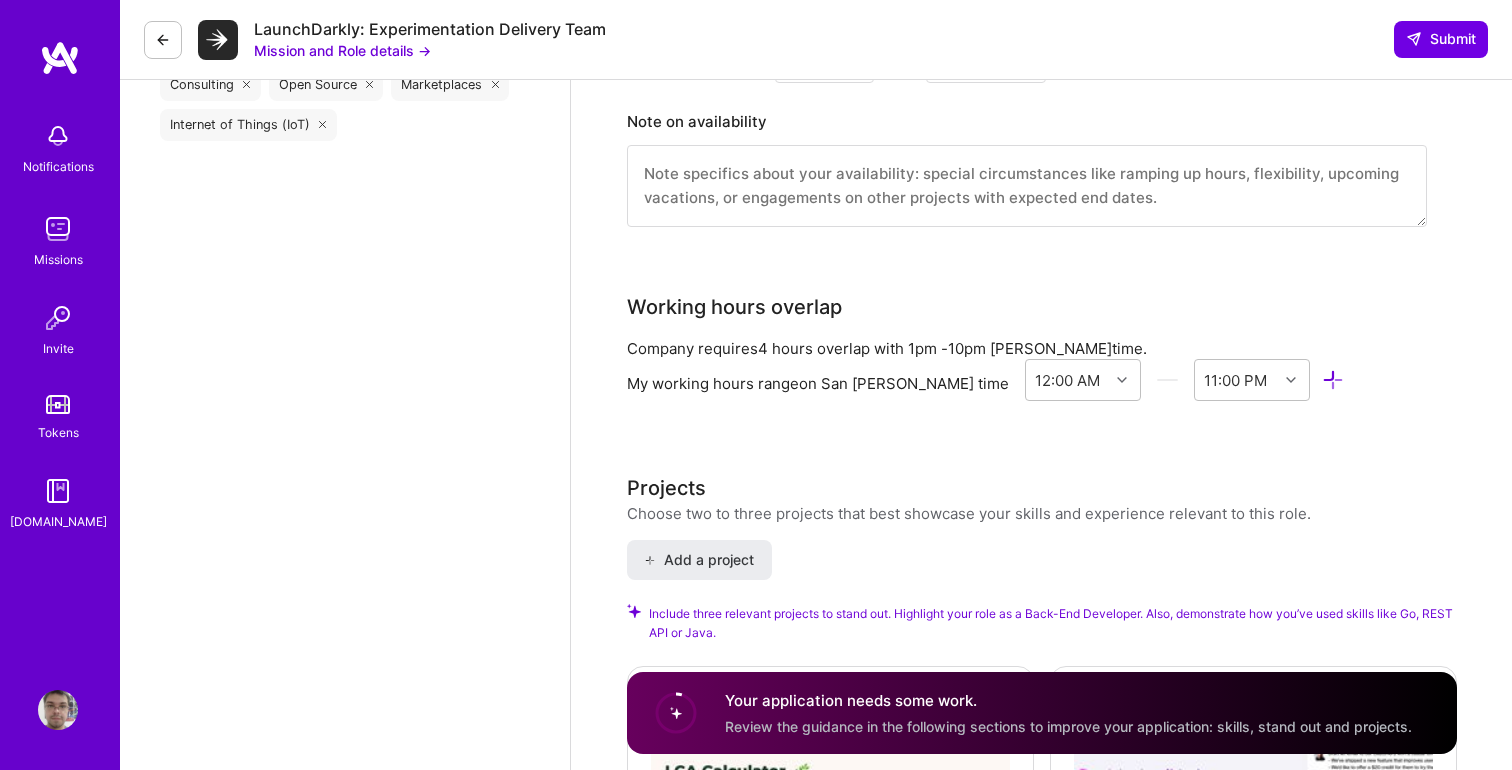 click on "1pm    -  10pm" at bounding box center [947, 348] 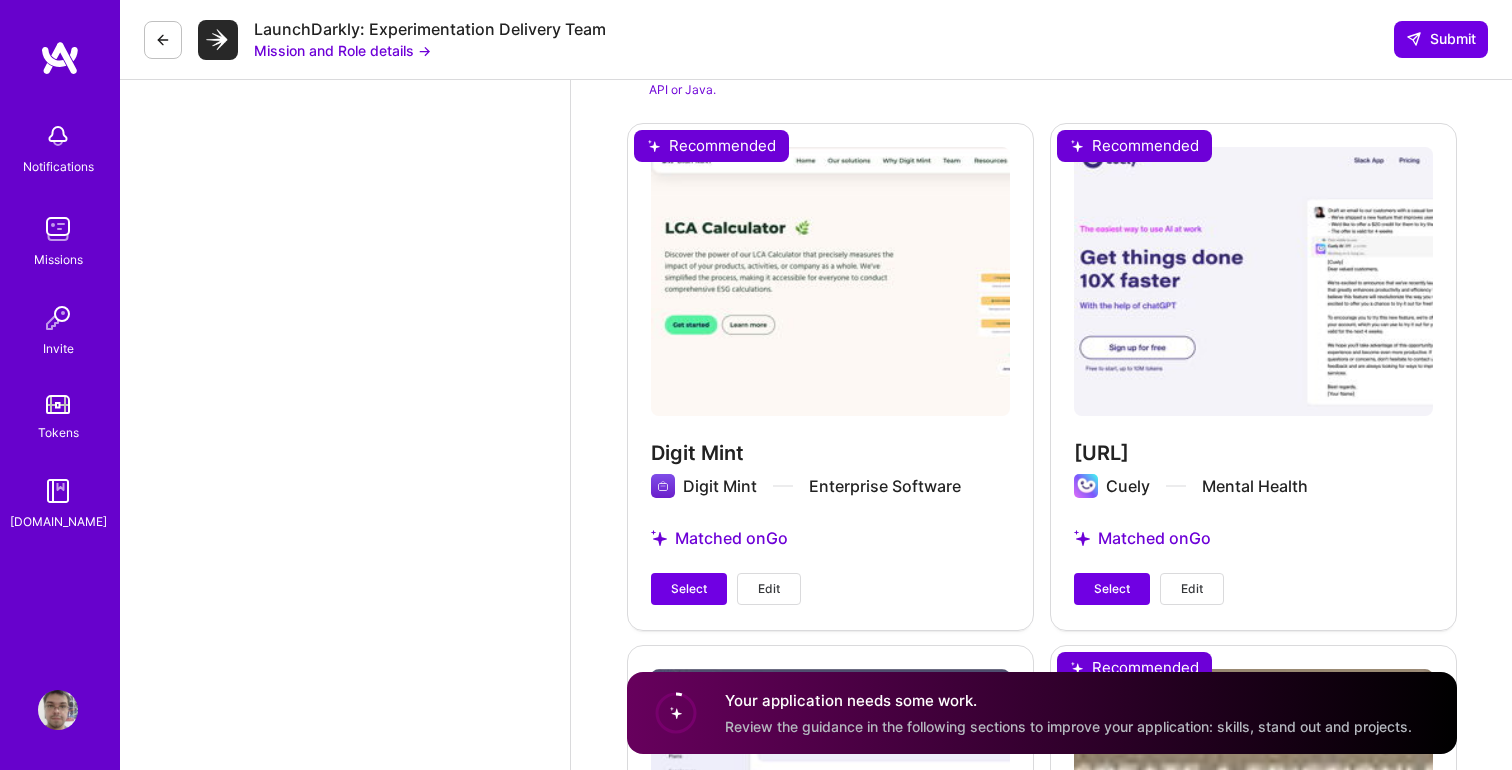 scroll, scrollTop: 2199, scrollLeft: 0, axis: vertical 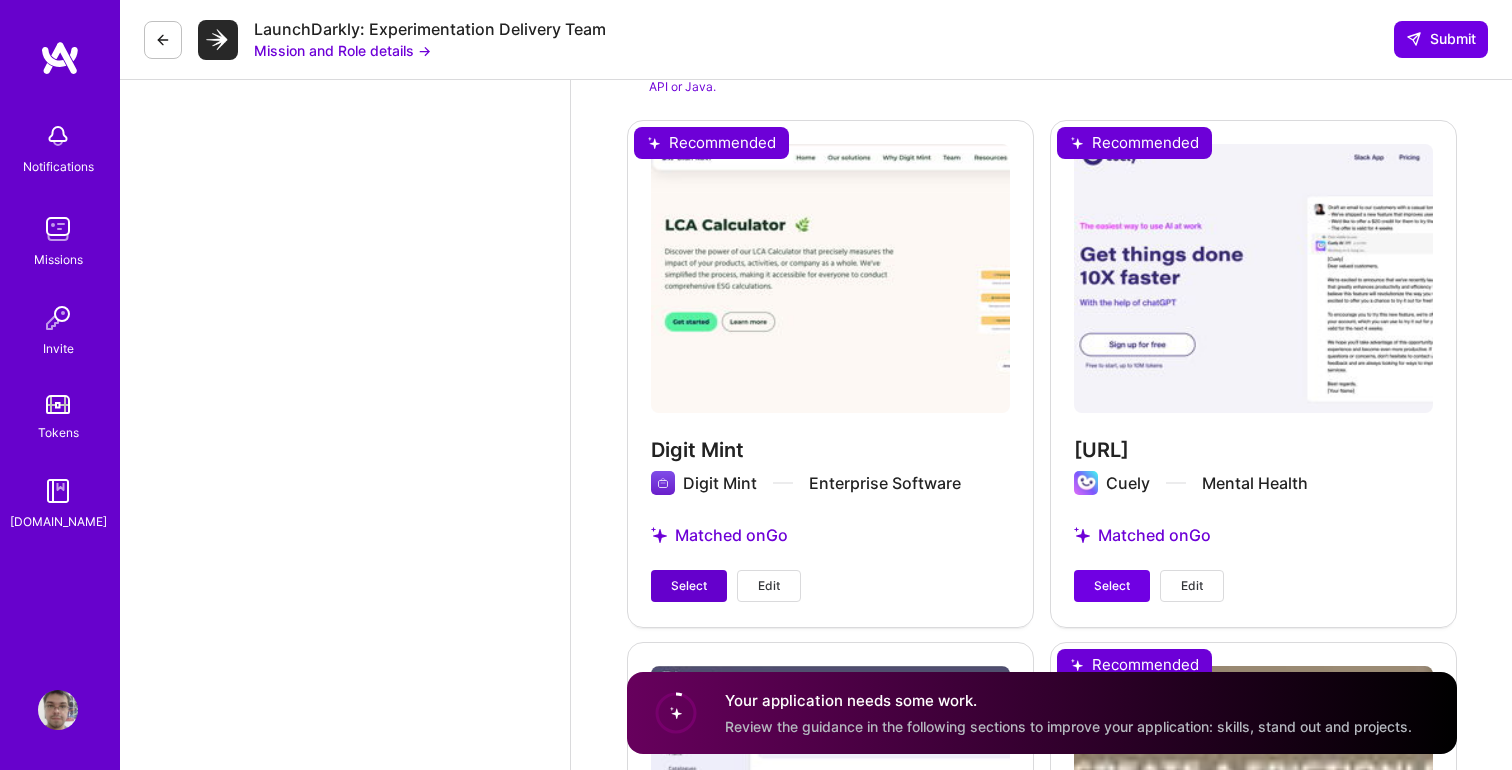 click on "Select" at bounding box center (689, 586) 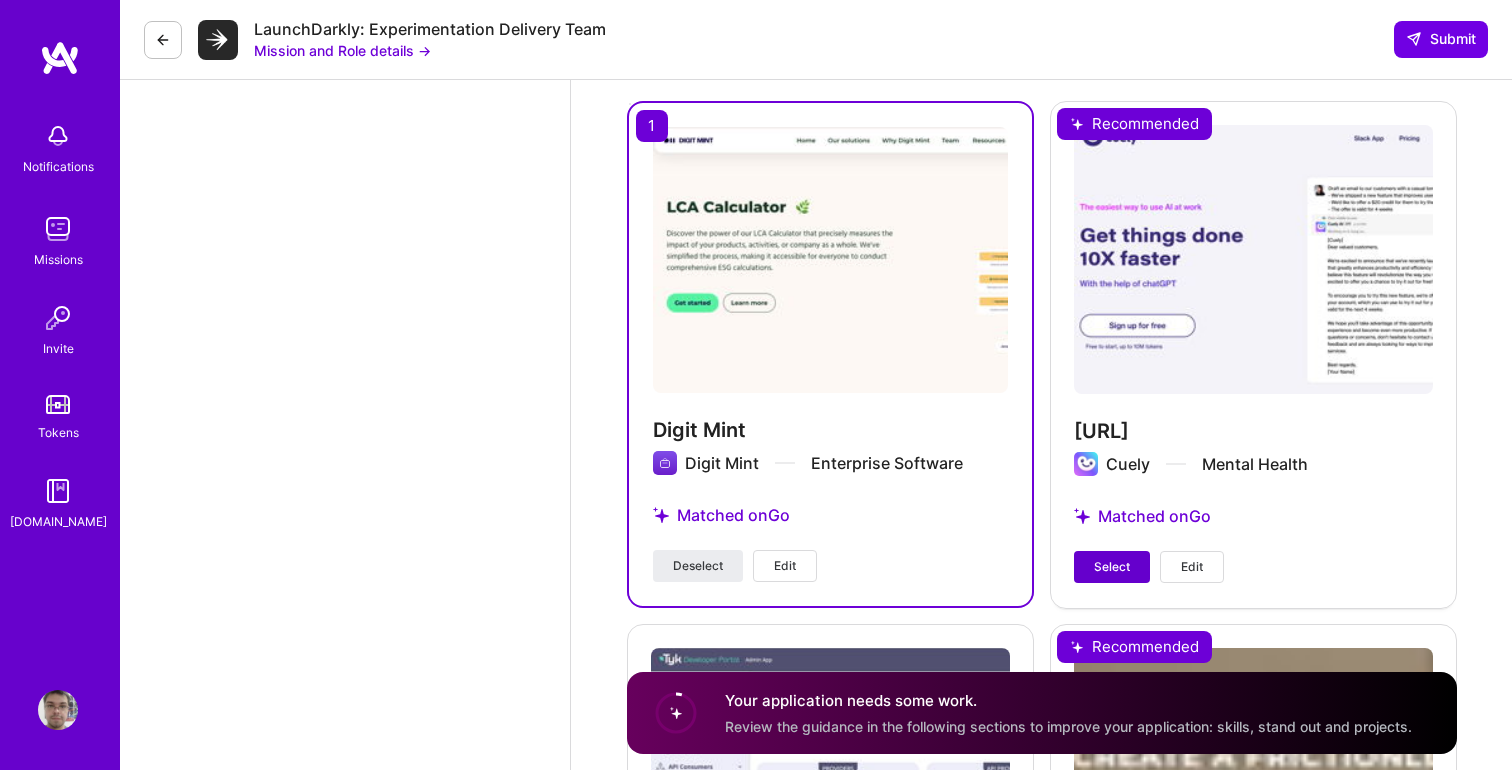 click on "Select" at bounding box center (1112, 567) 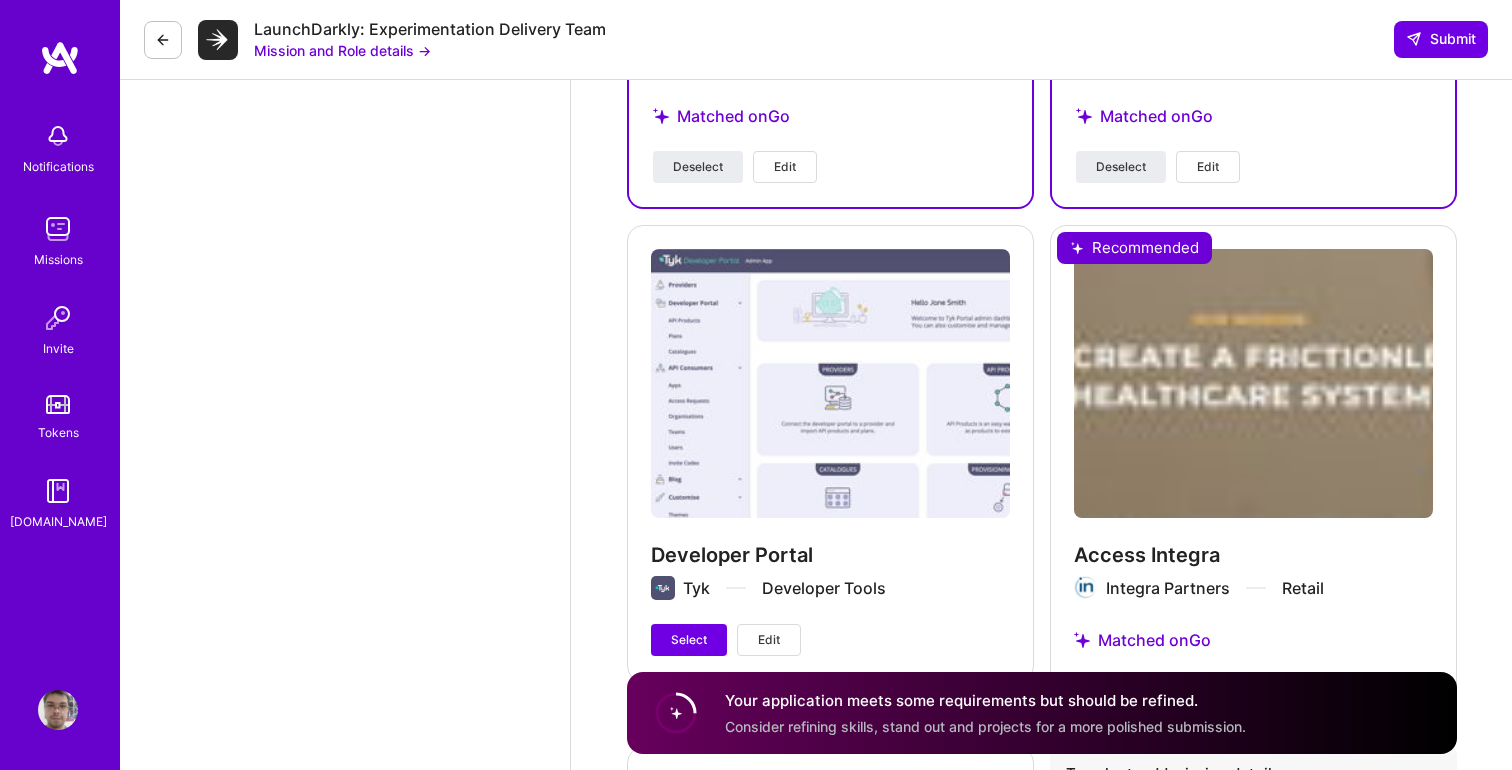 scroll, scrollTop: 2615, scrollLeft: 0, axis: vertical 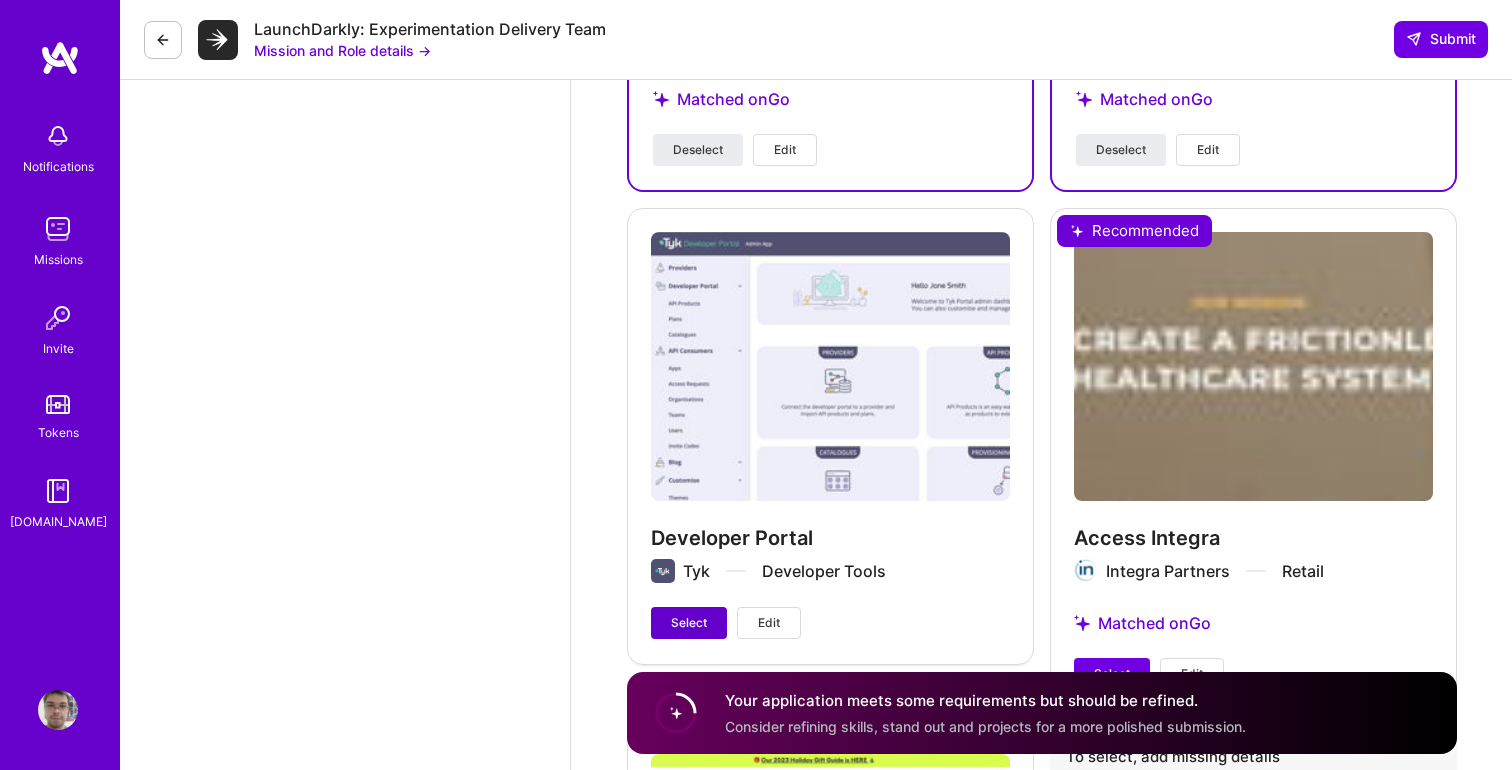 click on "Select" at bounding box center [689, 623] 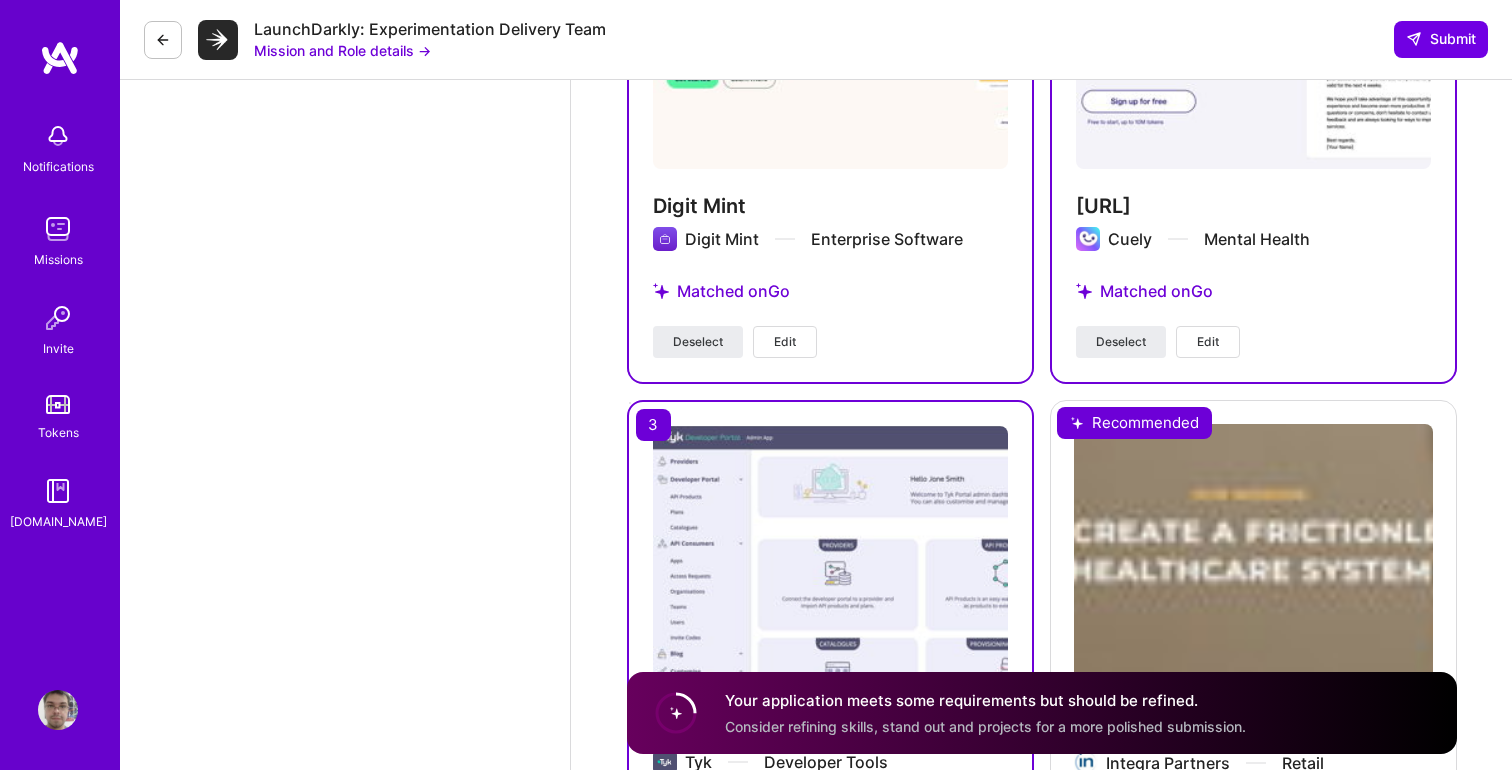 scroll, scrollTop: 2363, scrollLeft: 0, axis: vertical 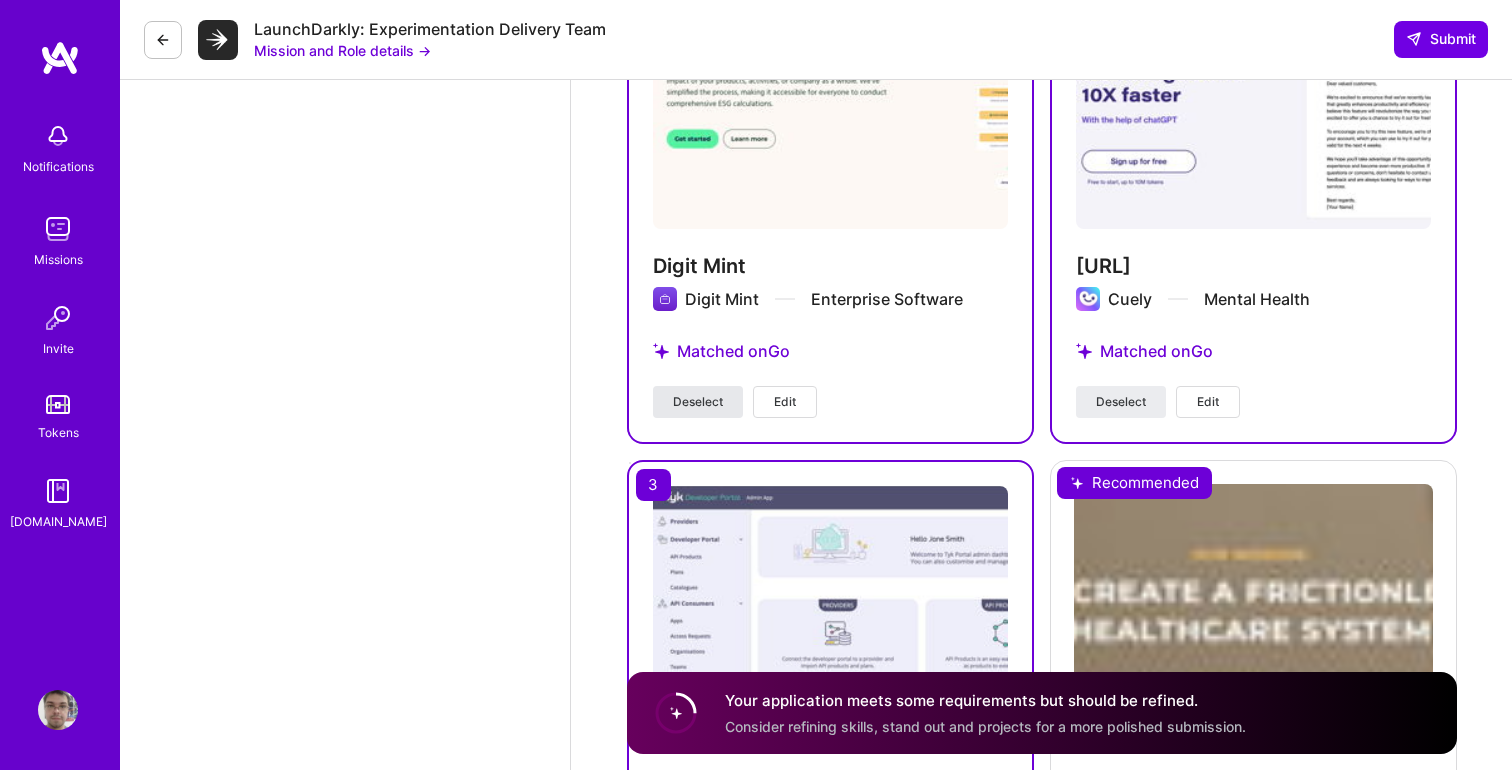 click on "Deselect" at bounding box center (698, 402) 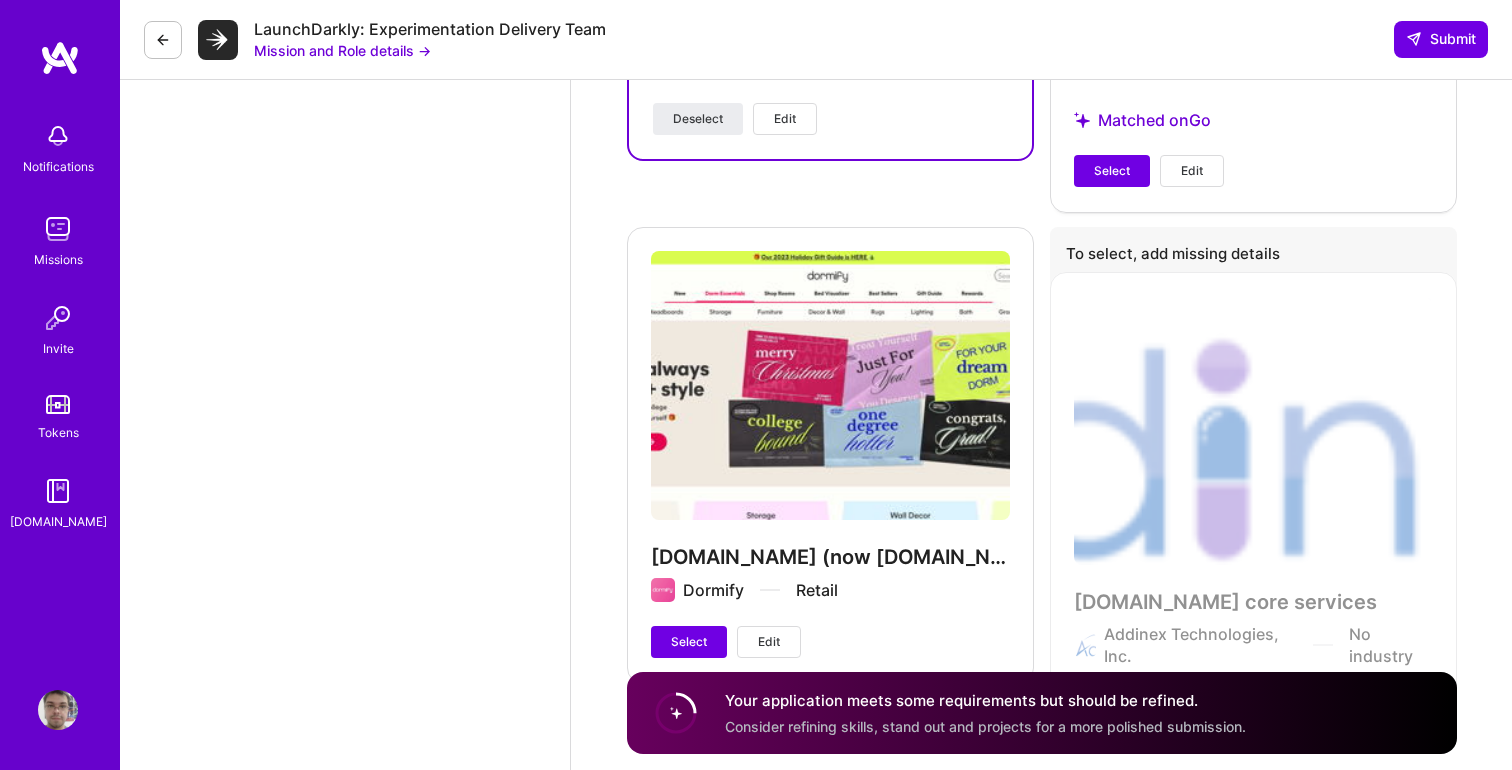 scroll, scrollTop: 3144, scrollLeft: 0, axis: vertical 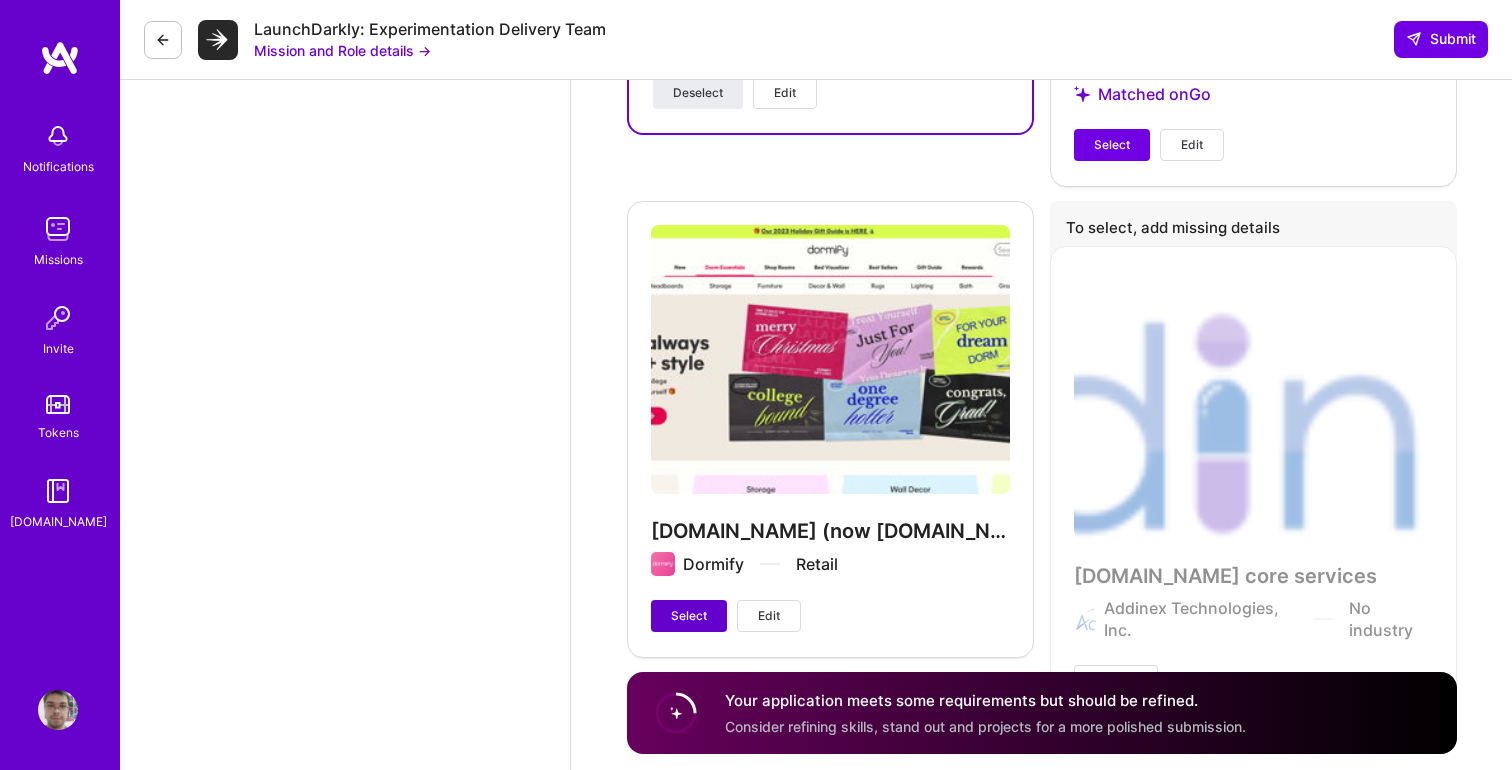 click on "Select" at bounding box center (689, 616) 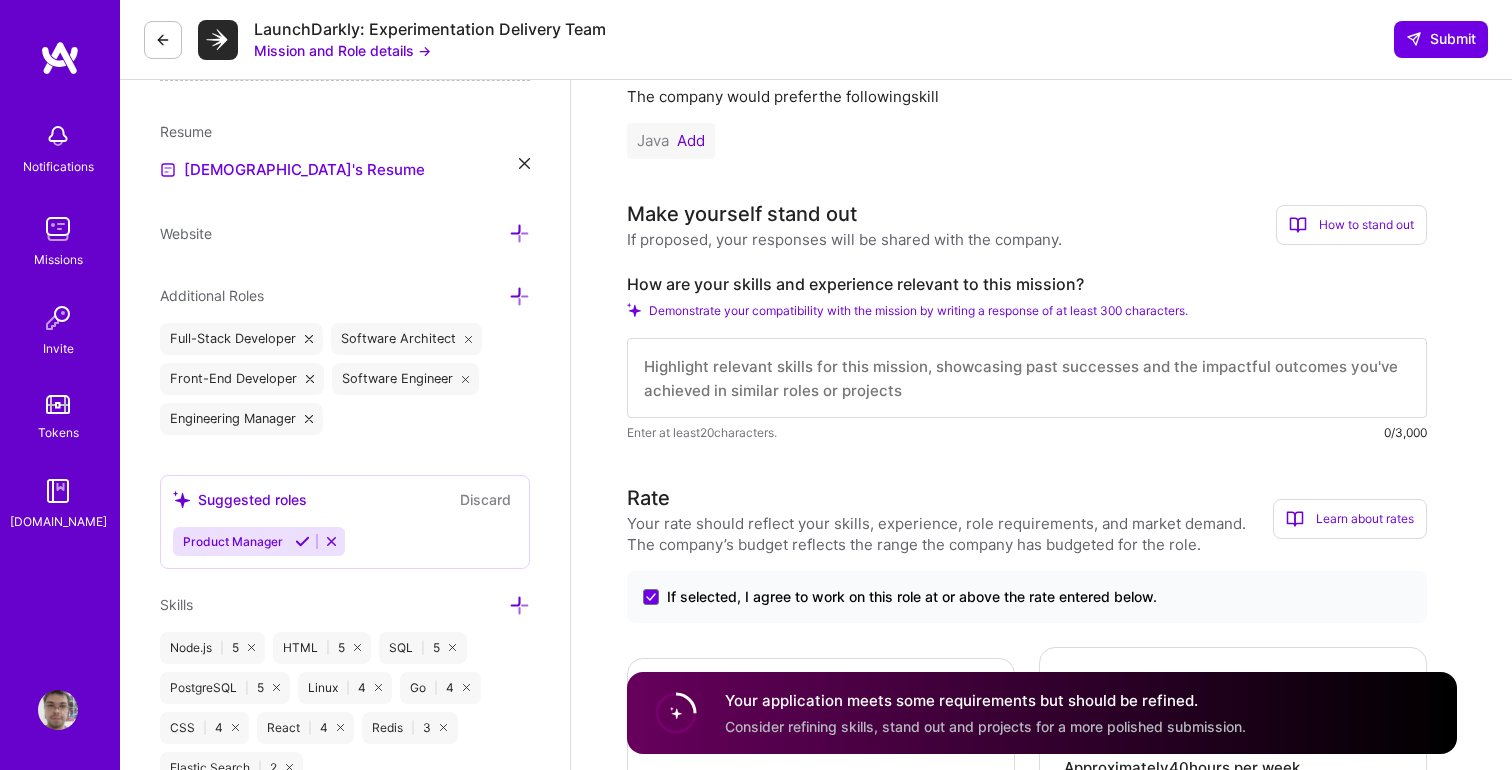 scroll, scrollTop: 520, scrollLeft: 0, axis: vertical 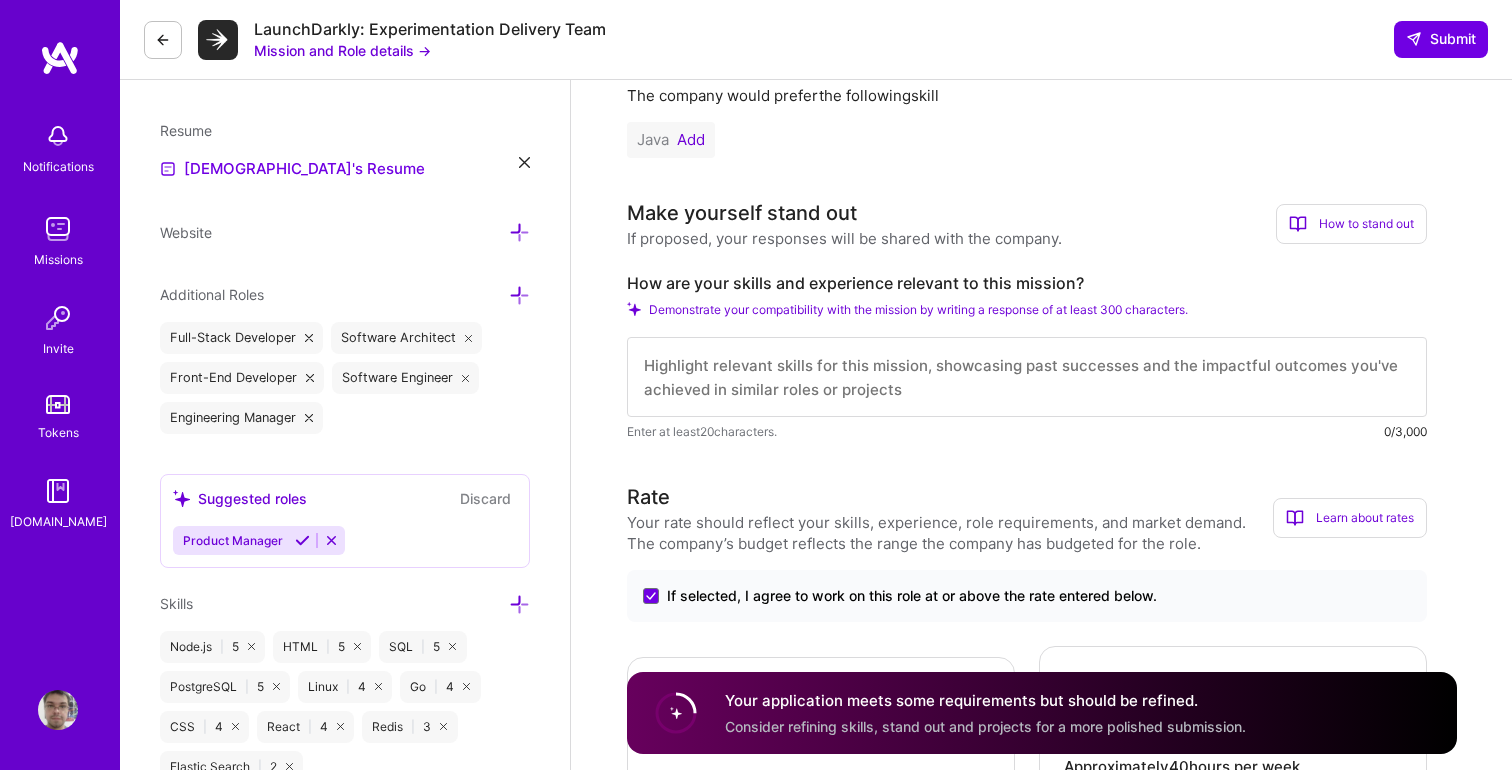 click on "Demonstrate your compatibility with the mission by writing a response of at least 300 characters." at bounding box center (918, 309) 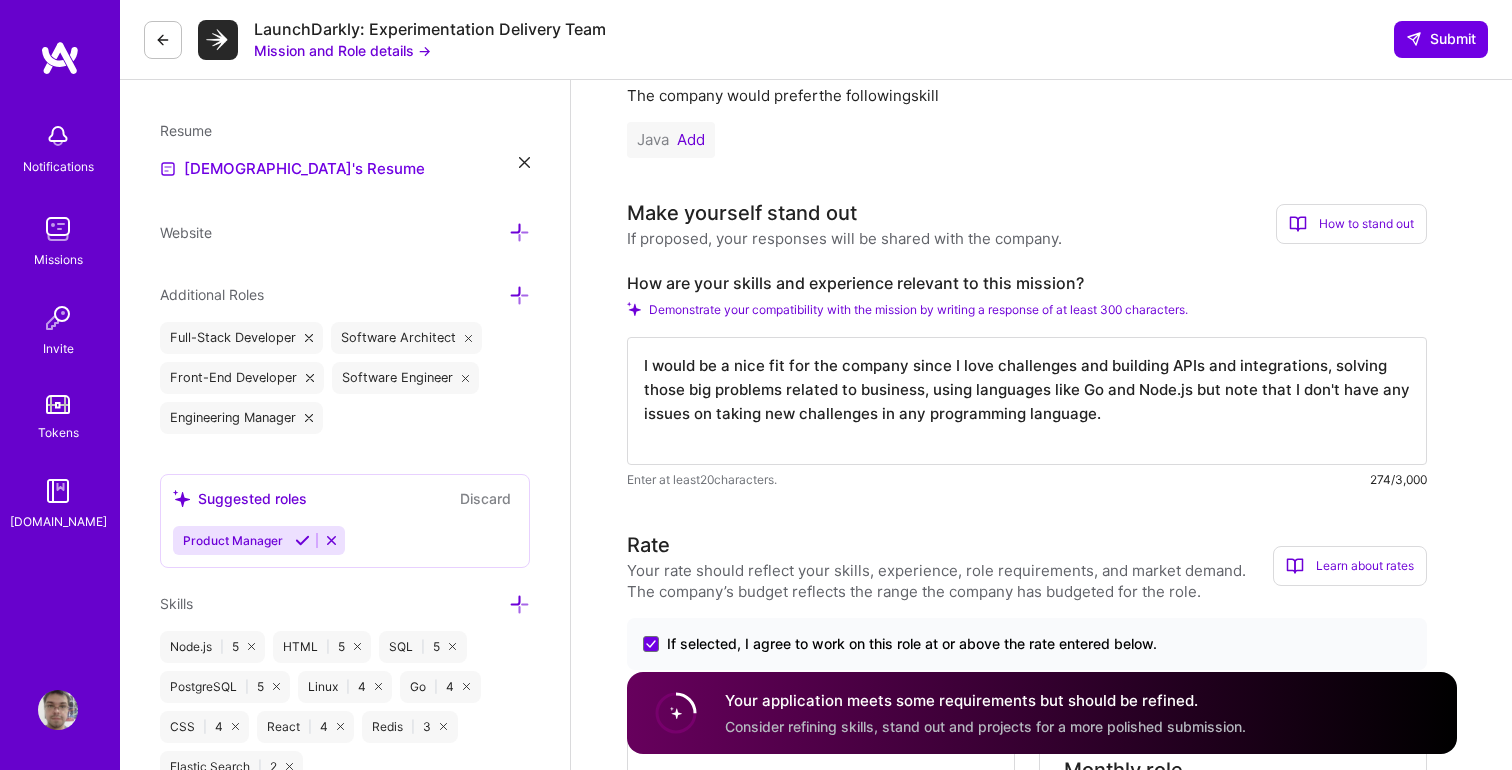paste on "I love to learn and share knowledge, like the experience of building a secured GraphQL server, links to articles:
[URL][DOMAIN_NAME]
[URL][DOMAIN_NAME]" 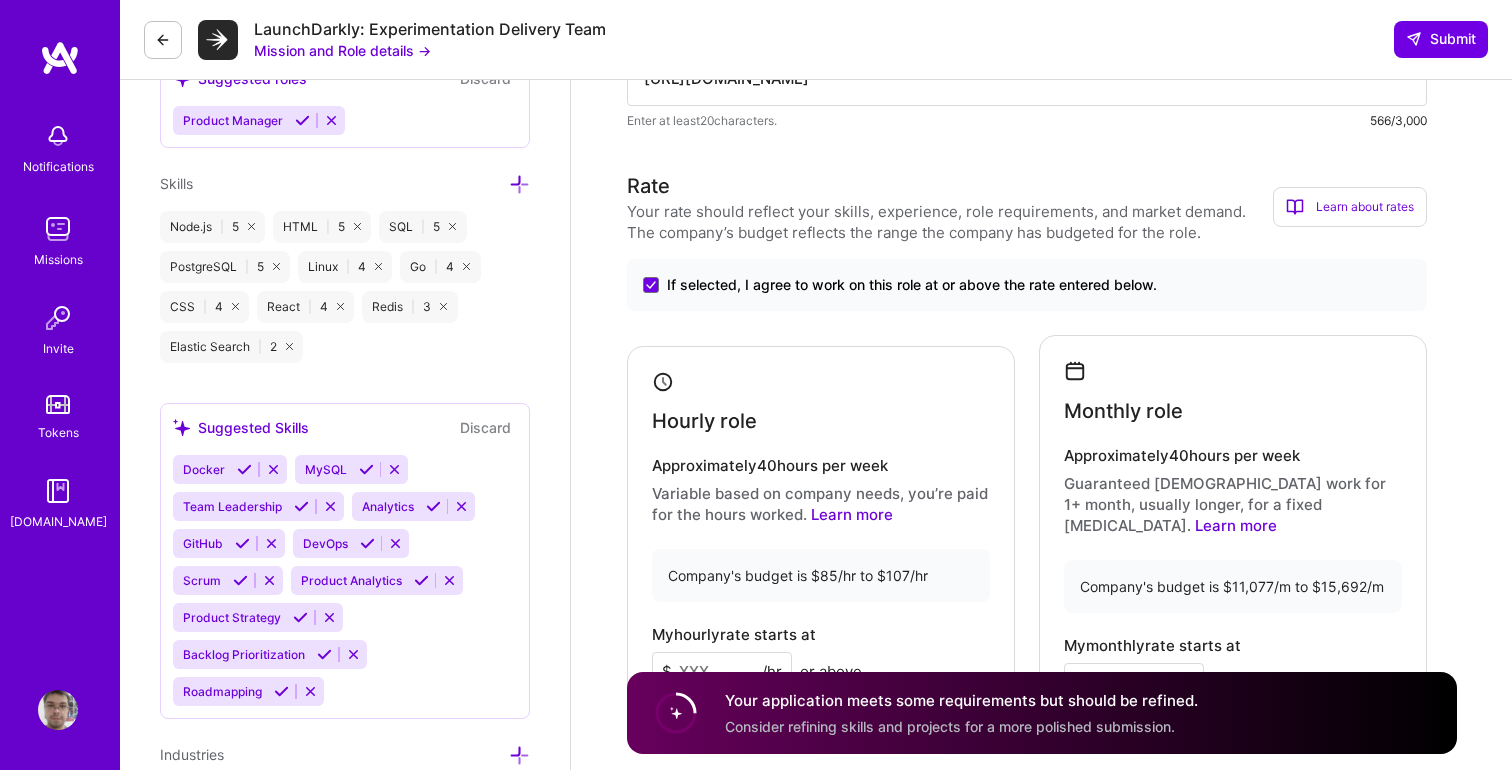 scroll, scrollTop: 956, scrollLeft: 0, axis: vertical 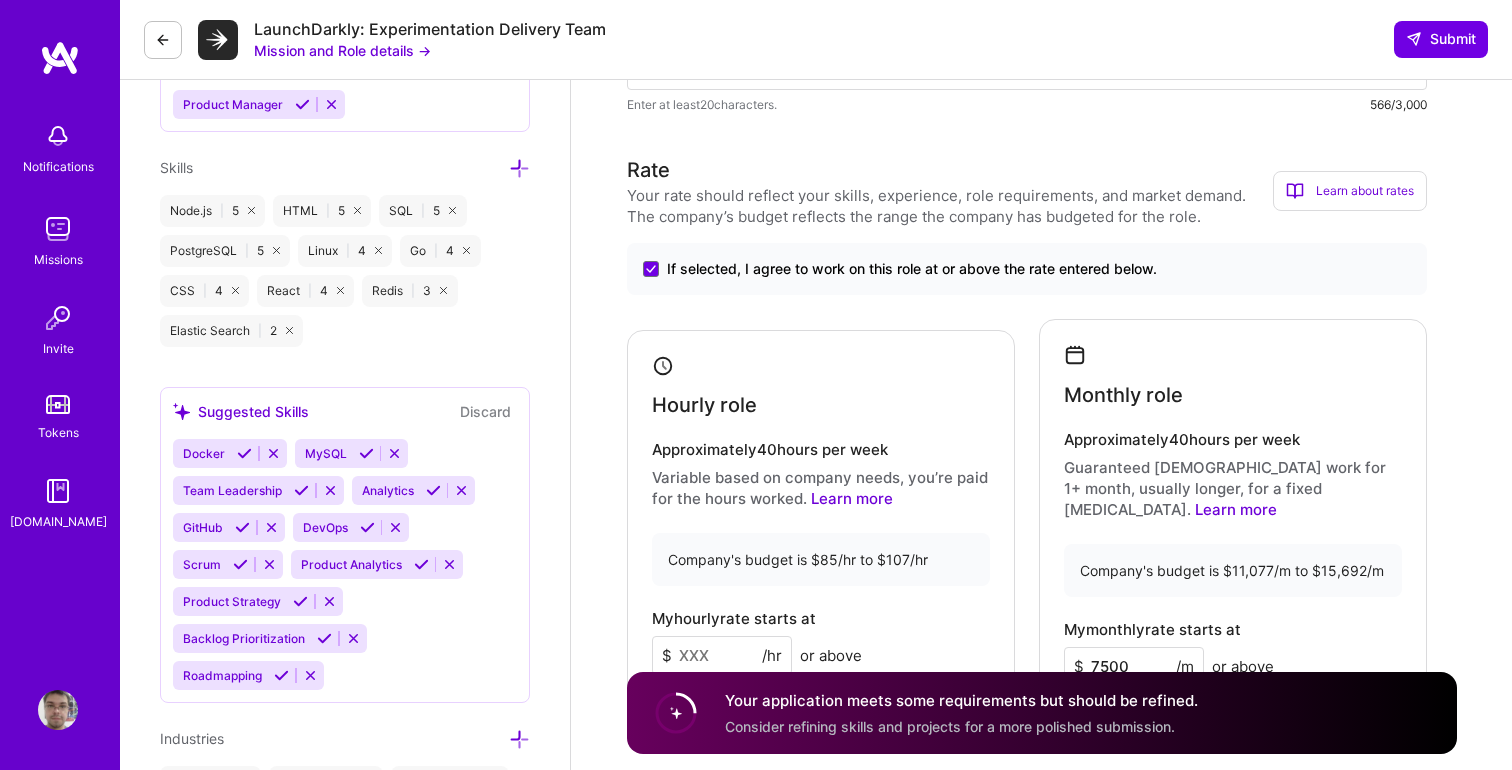 type on "I would be a nice fit for the company since I love challenges and building APIs and integrations, solving those big problems related to business, using languages like Go and Node.js but note that I don't have any issues on taking new challenges in any programming language.
I love to learn and share knowledge, like the experience of building a secured GraphQL server, links to articles:
[URL][DOMAIN_NAME]
[URL][DOMAIN_NAME]" 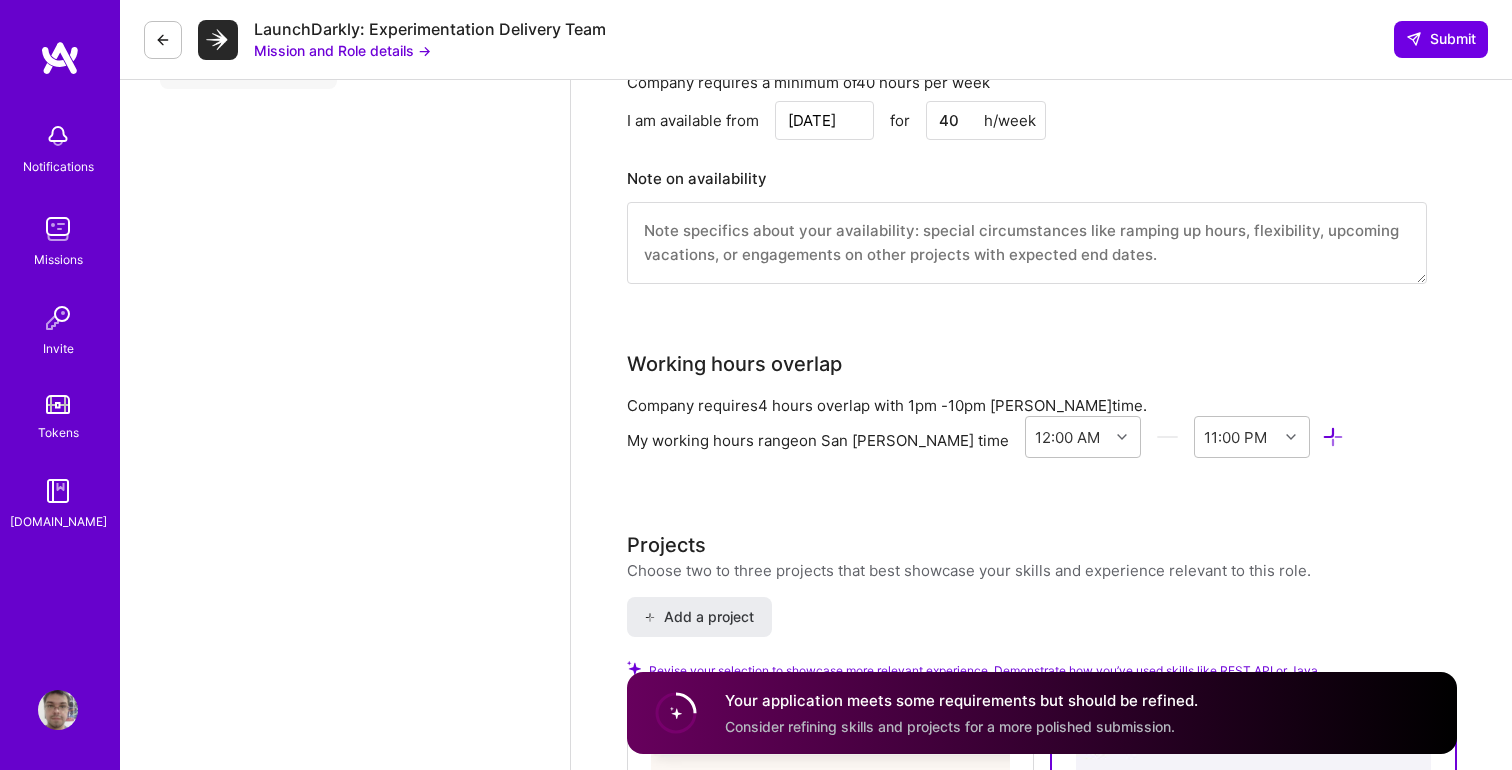 scroll, scrollTop: 1716, scrollLeft: 0, axis: vertical 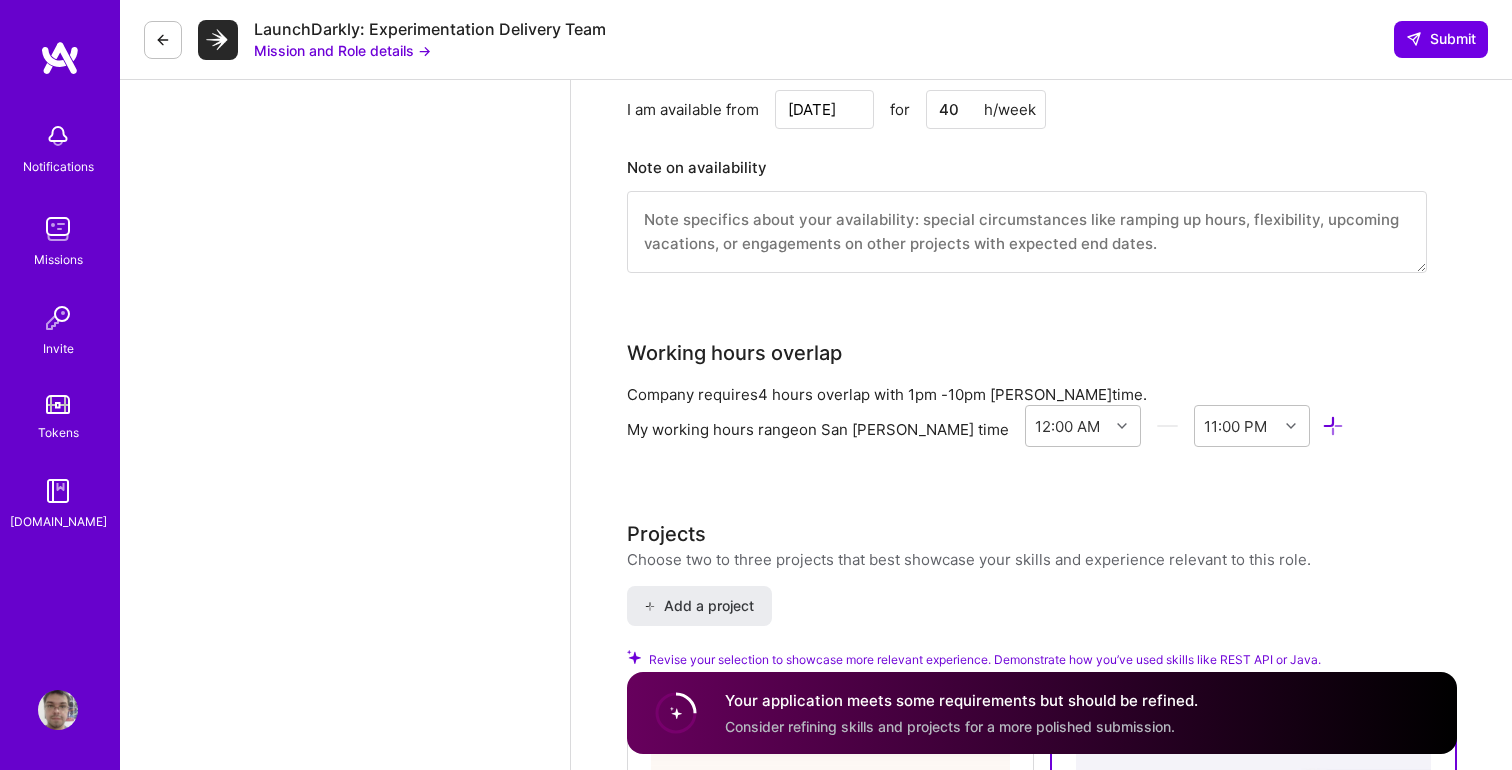 click at bounding box center [1027, 232] 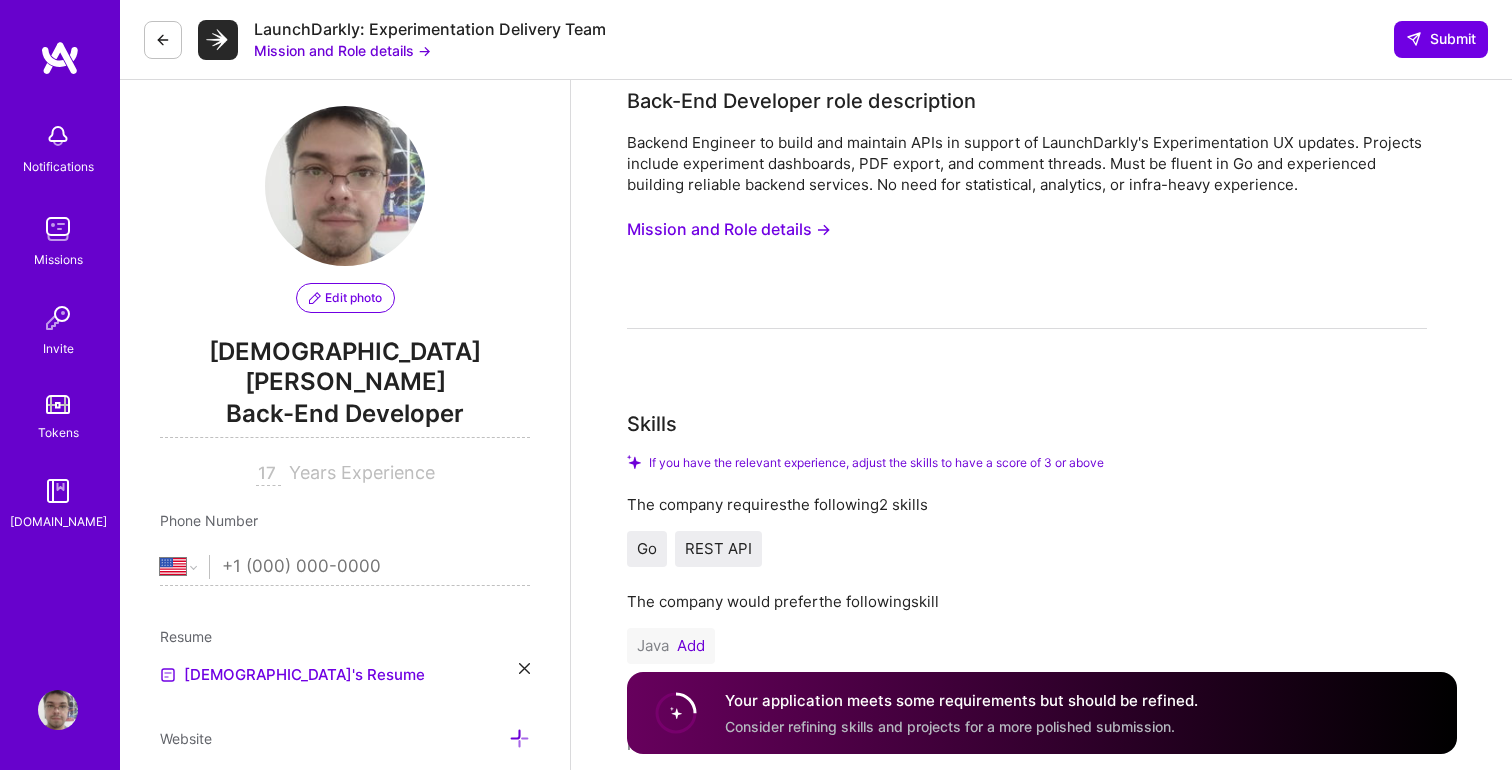 scroll, scrollTop: 0, scrollLeft: 0, axis: both 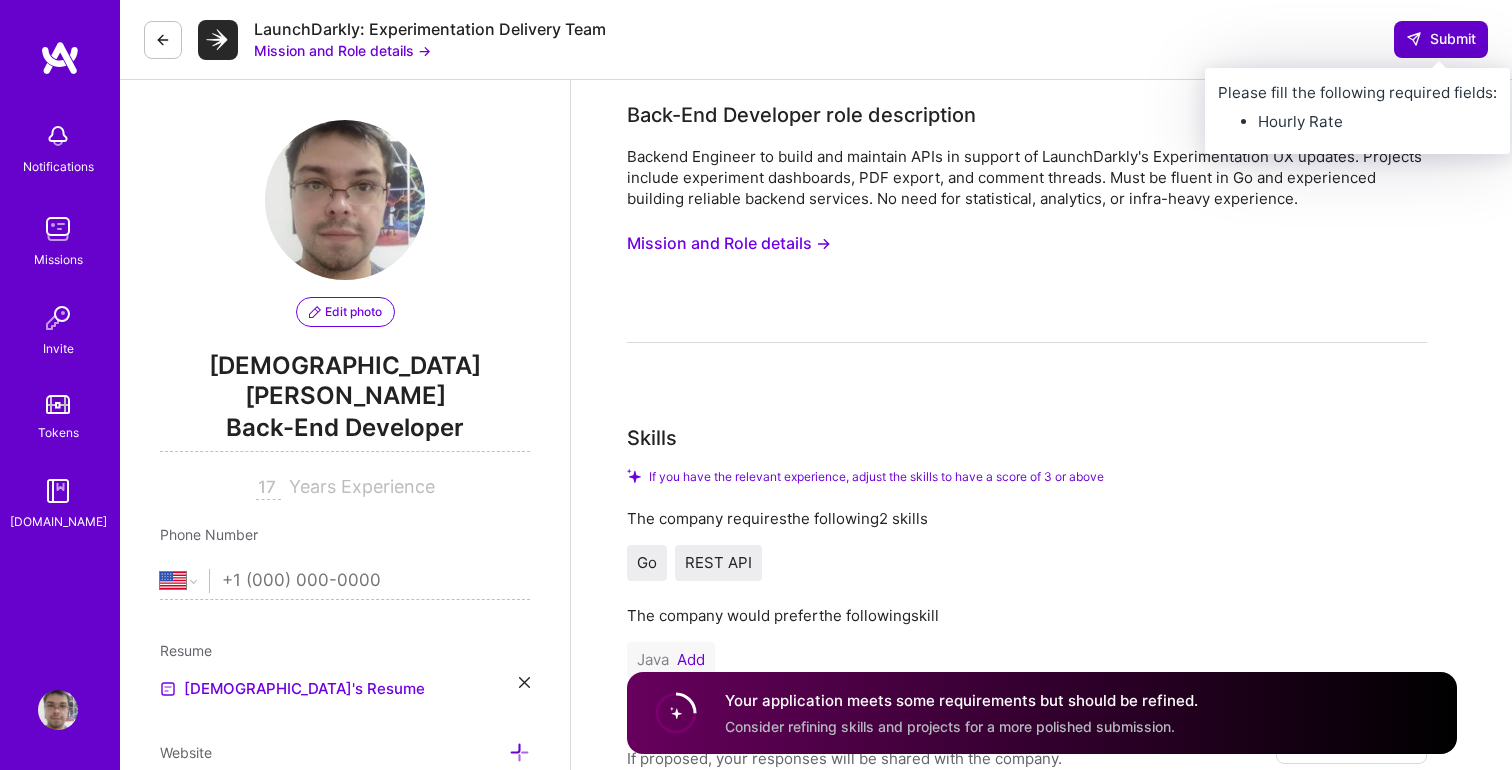 click on "Submit" at bounding box center [1441, 39] 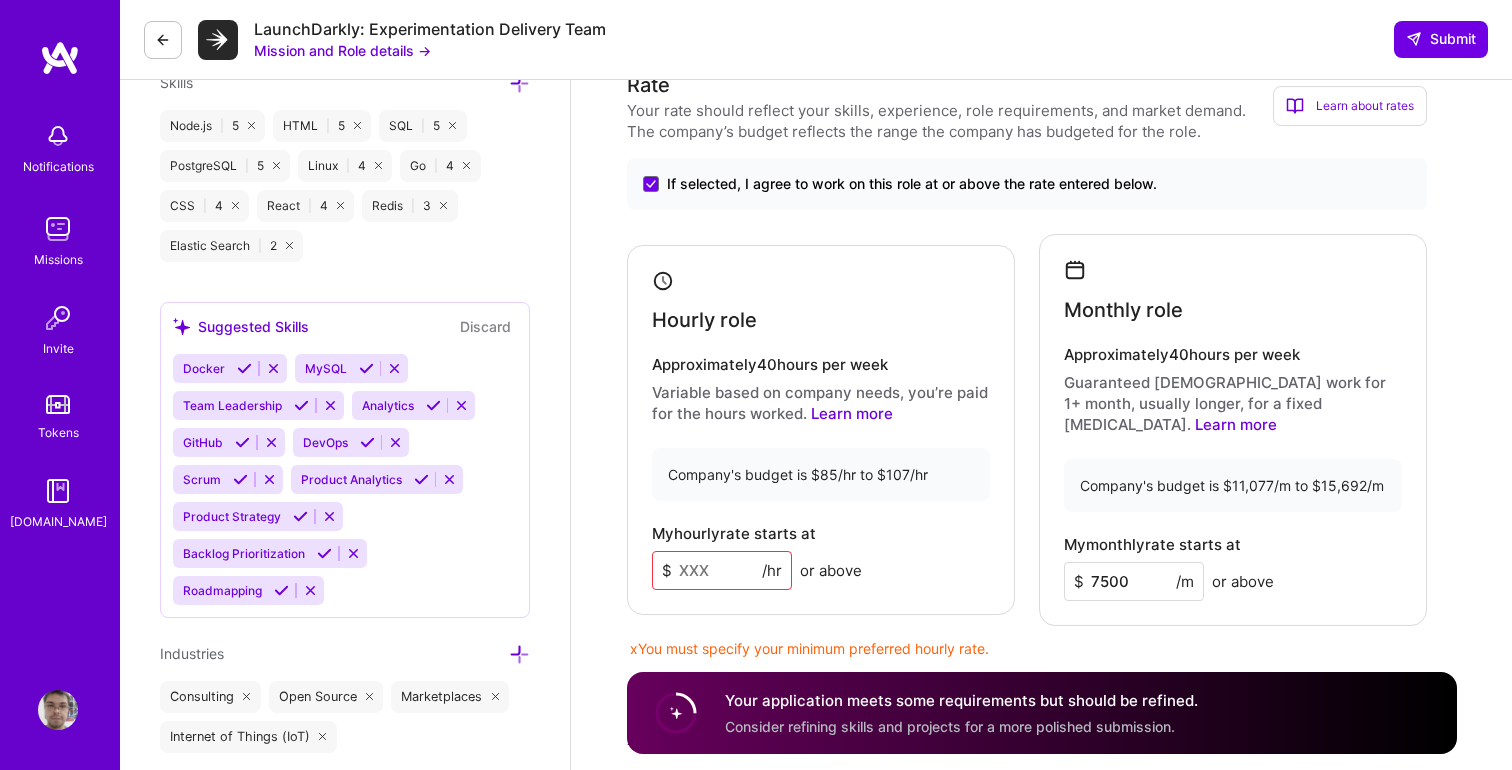 scroll, scrollTop: 1064, scrollLeft: 0, axis: vertical 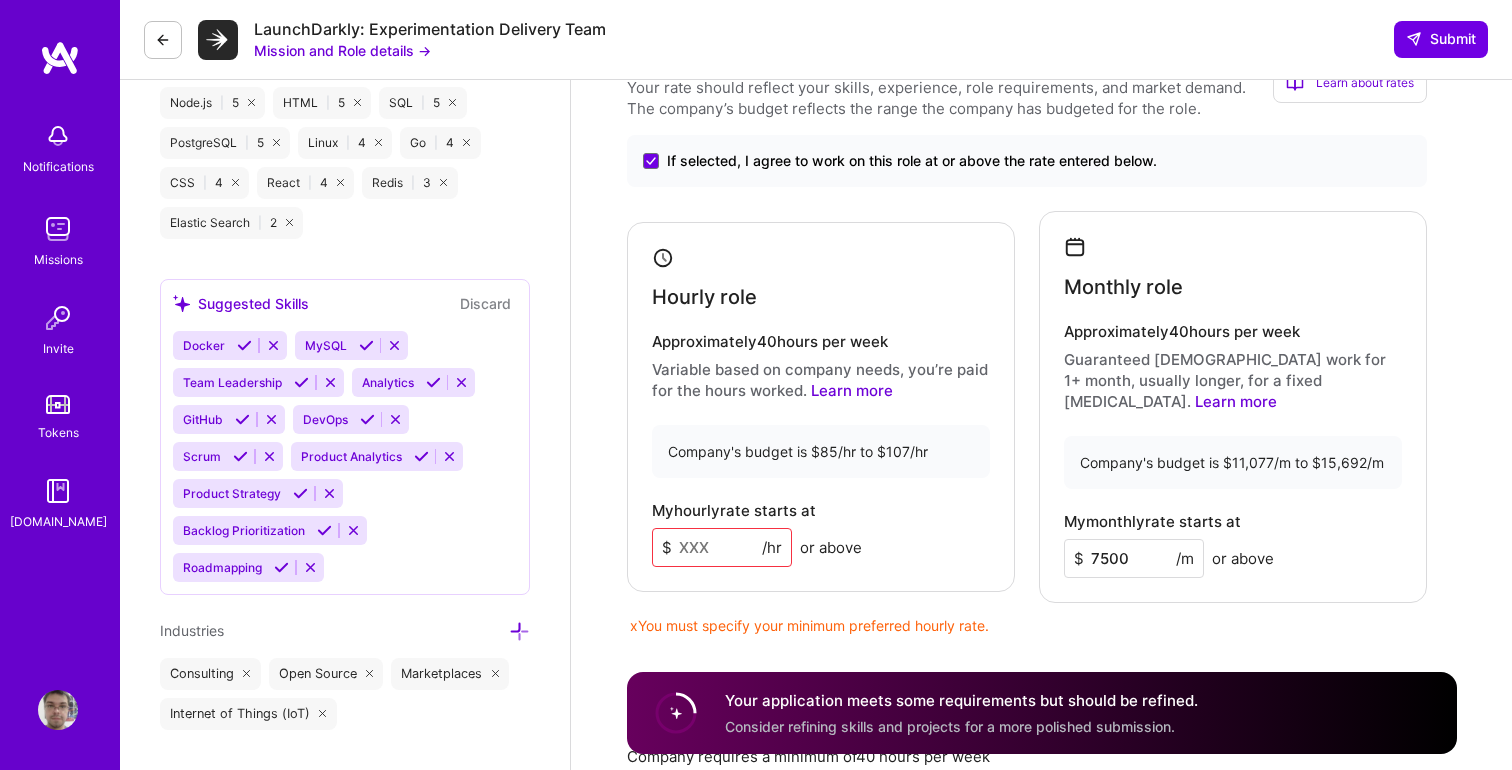 click at bounding box center (722, 547) 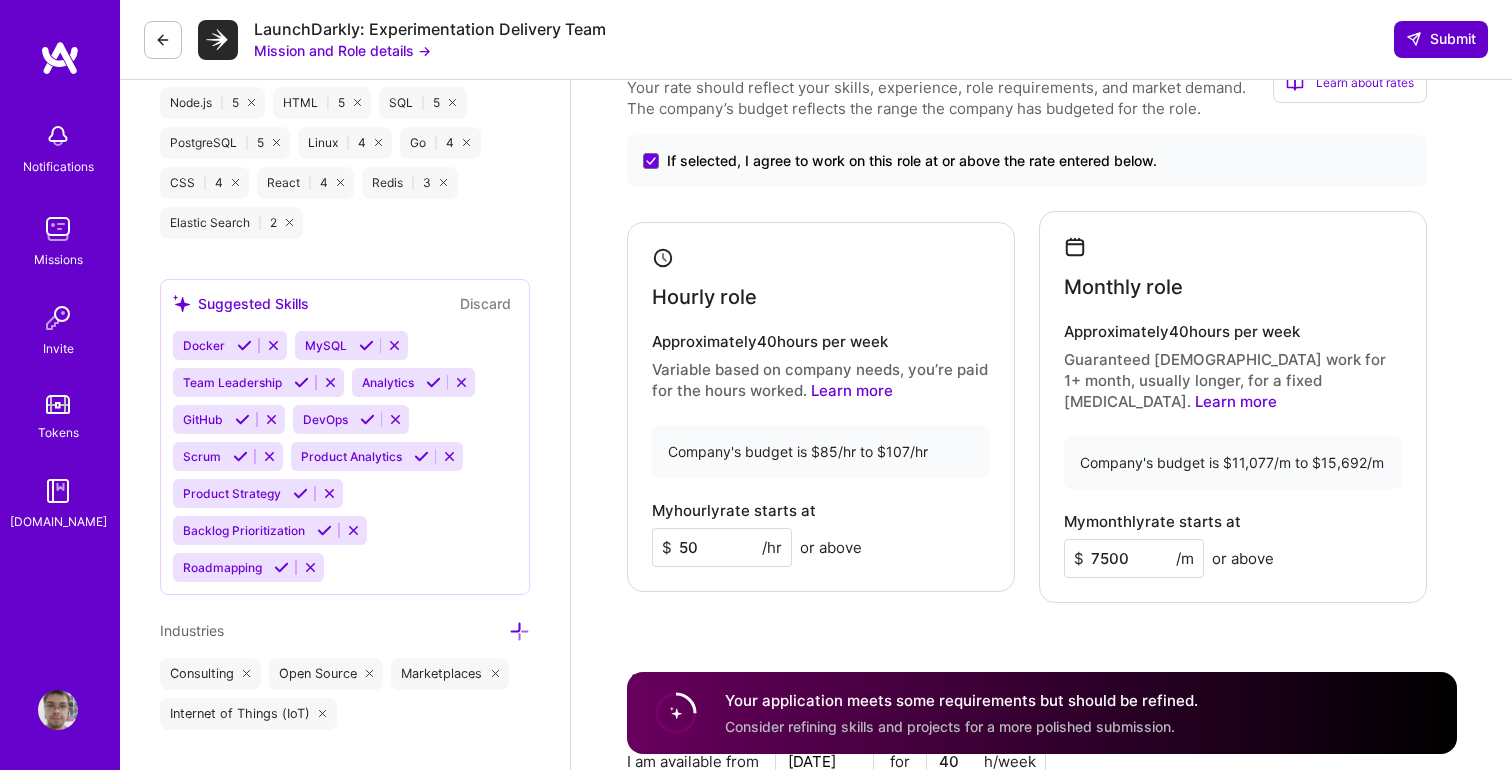 type on "50" 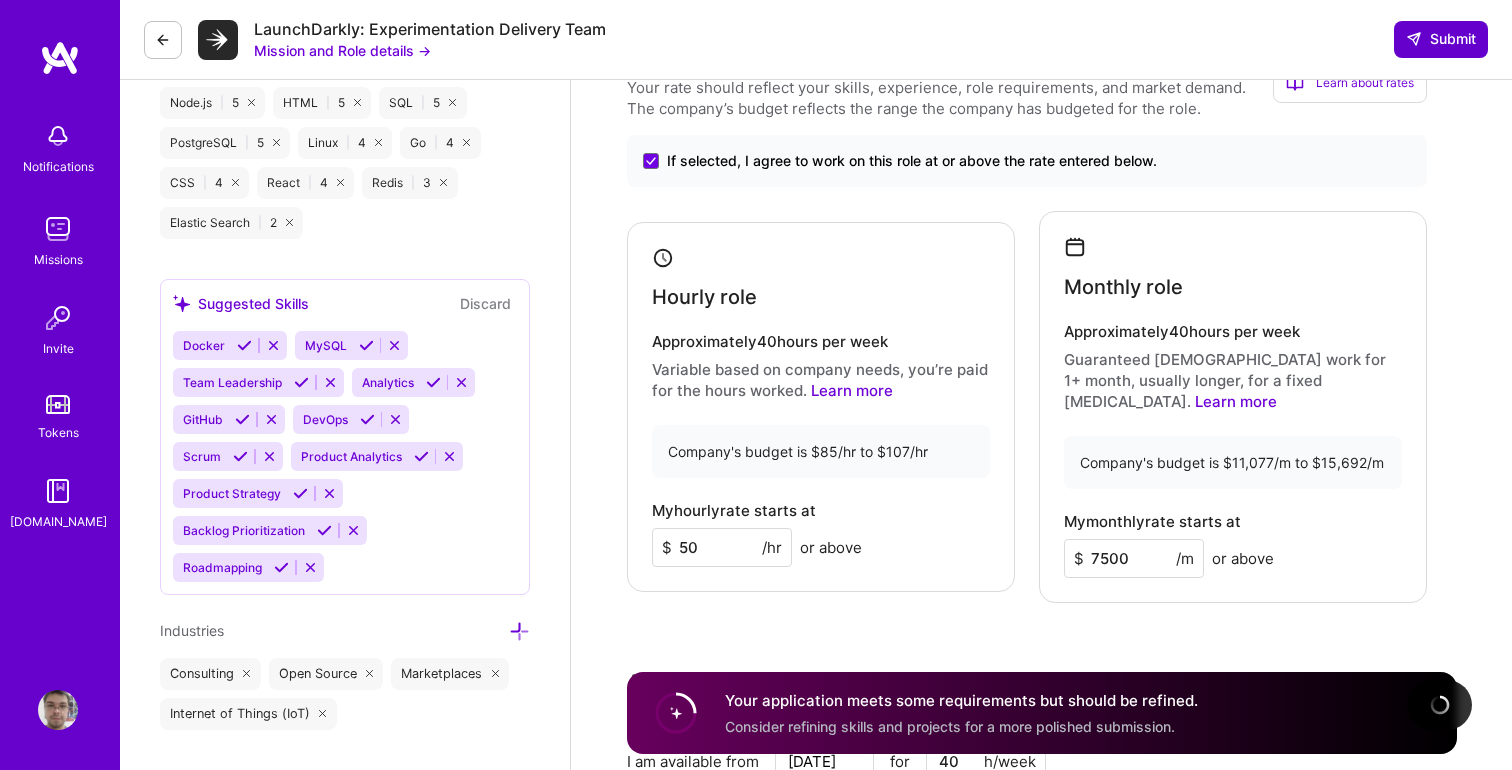click at bounding box center (1414, 39) 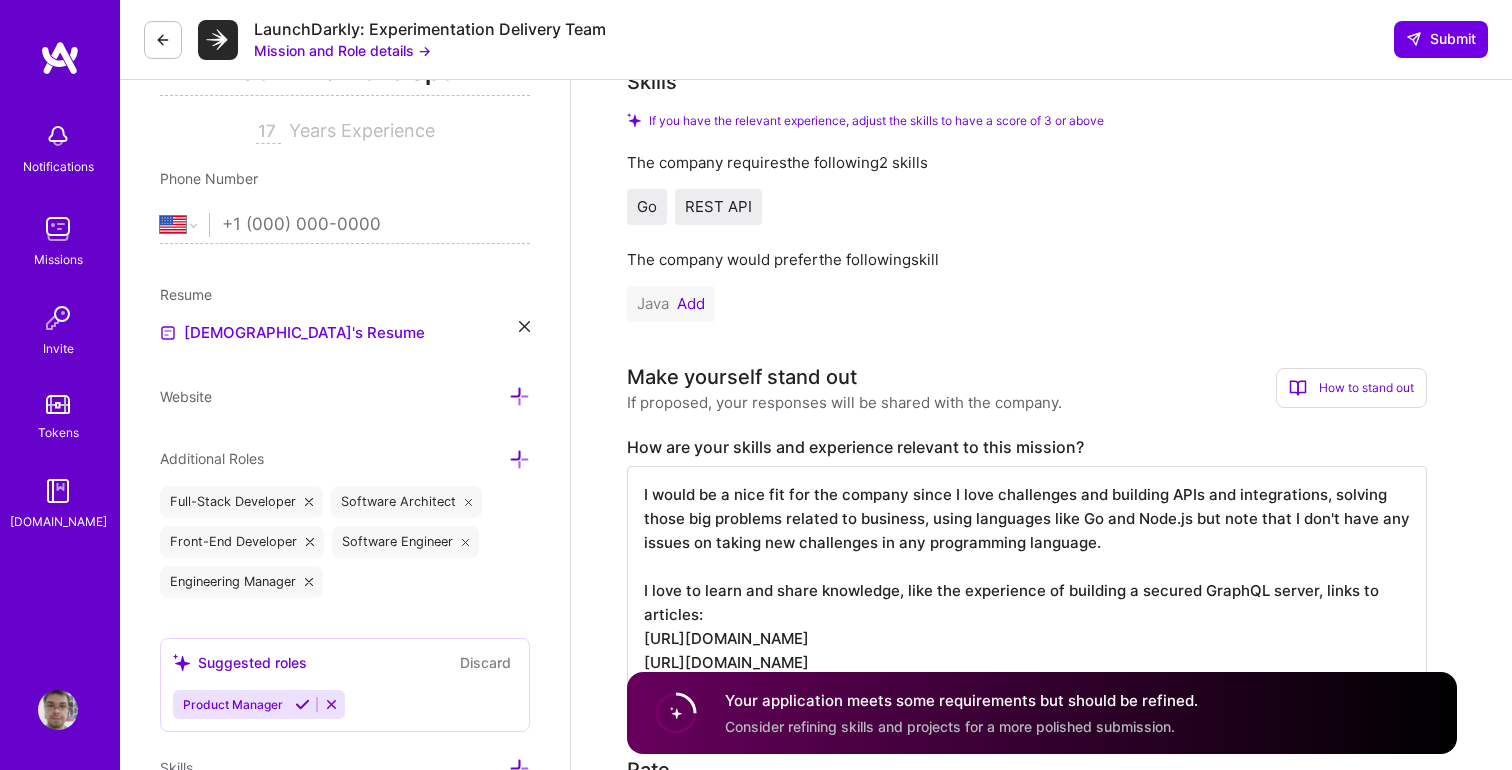 scroll, scrollTop: 382, scrollLeft: 0, axis: vertical 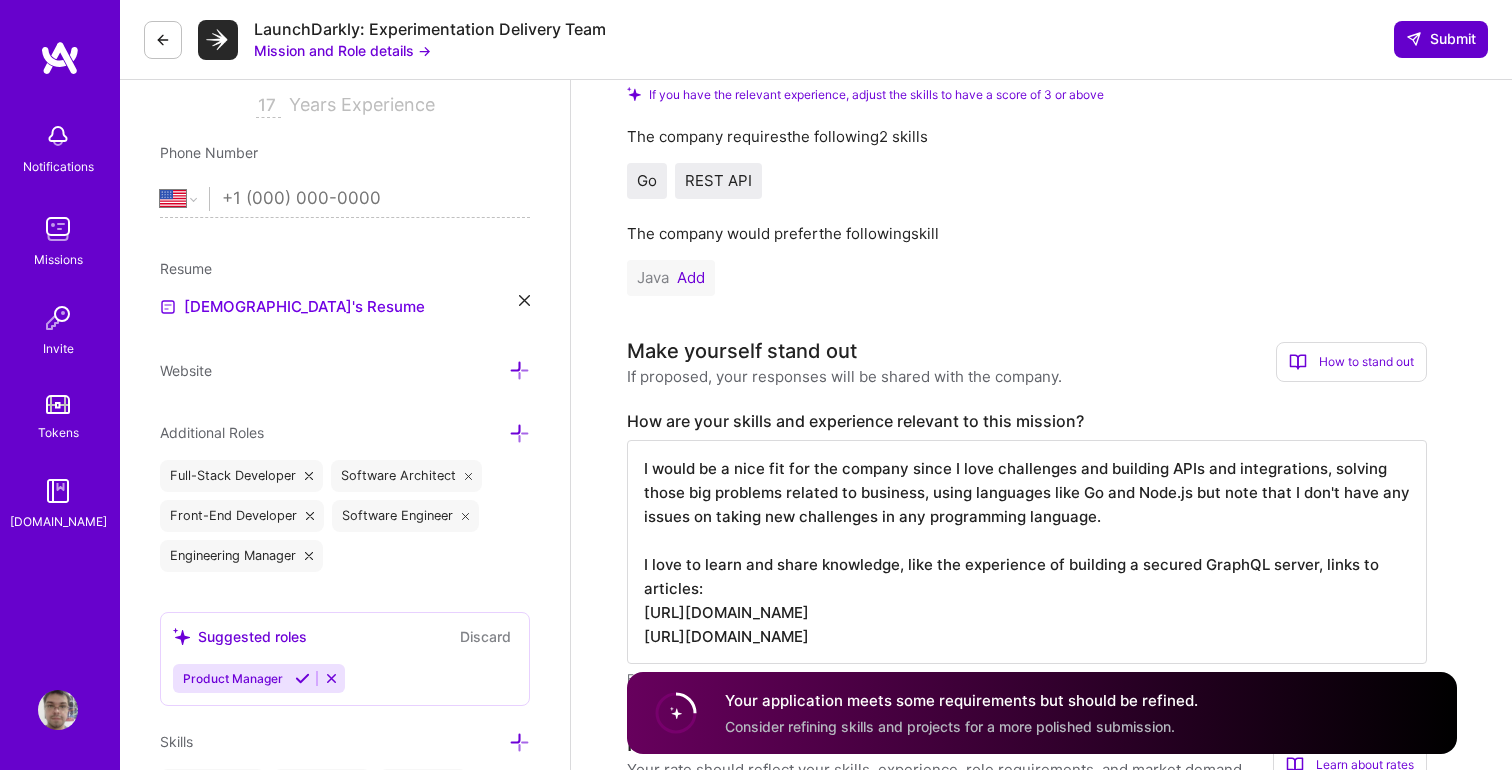 click on "Submit" at bounding box center (1441, 39) 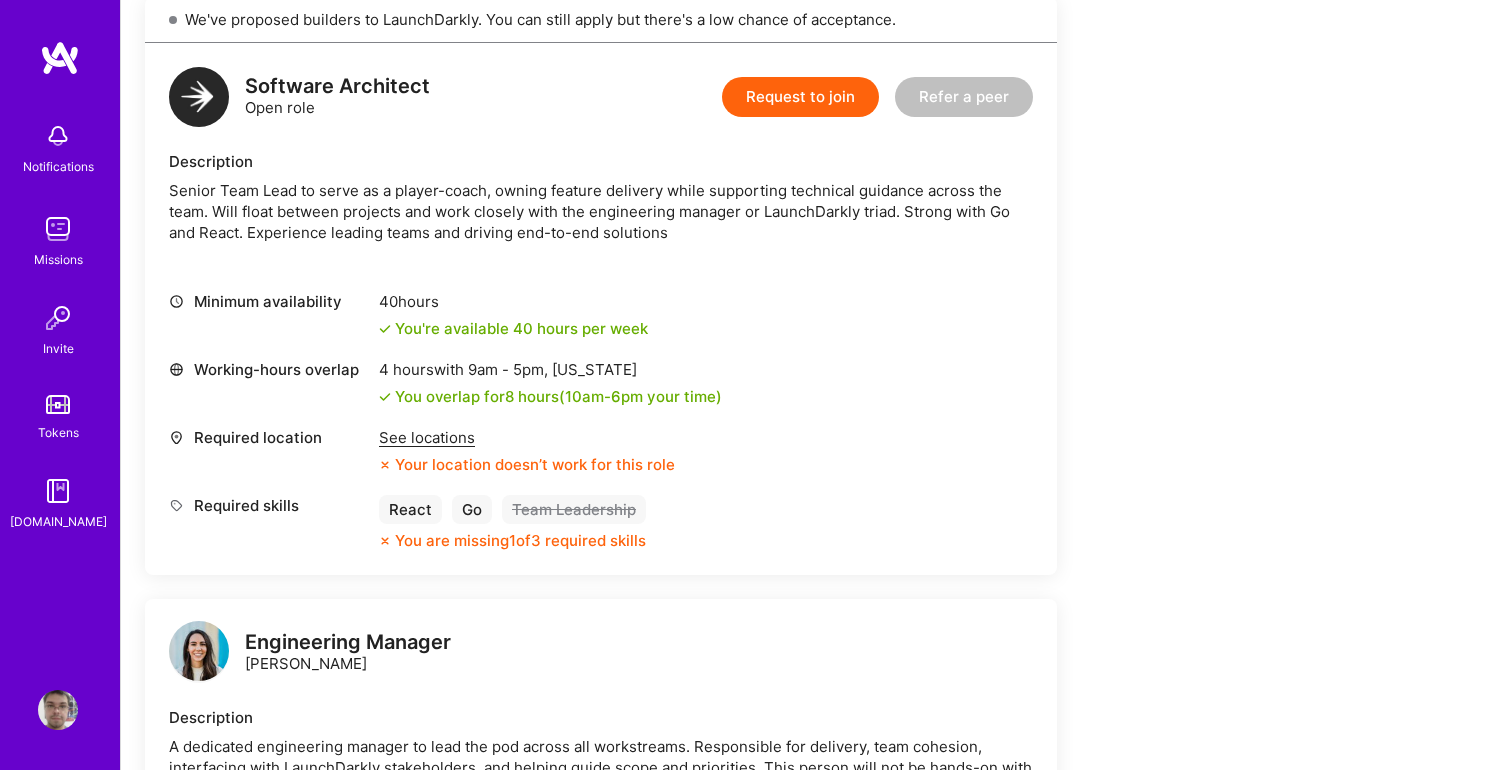 scroll, scrollTop: 1185, scrollLeft: 0, axis: vertical 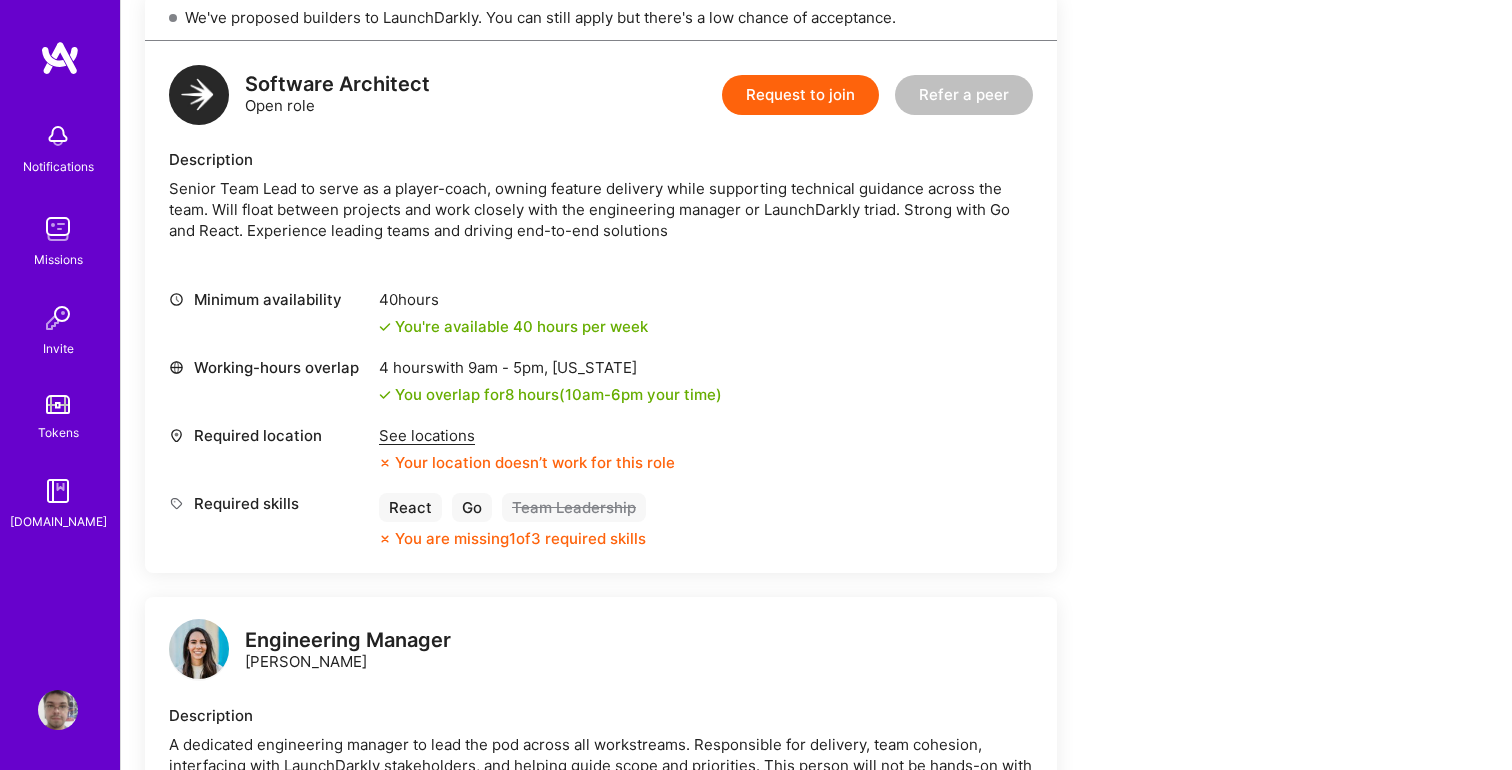 click on "See locations" at bounding box center (527, 435) 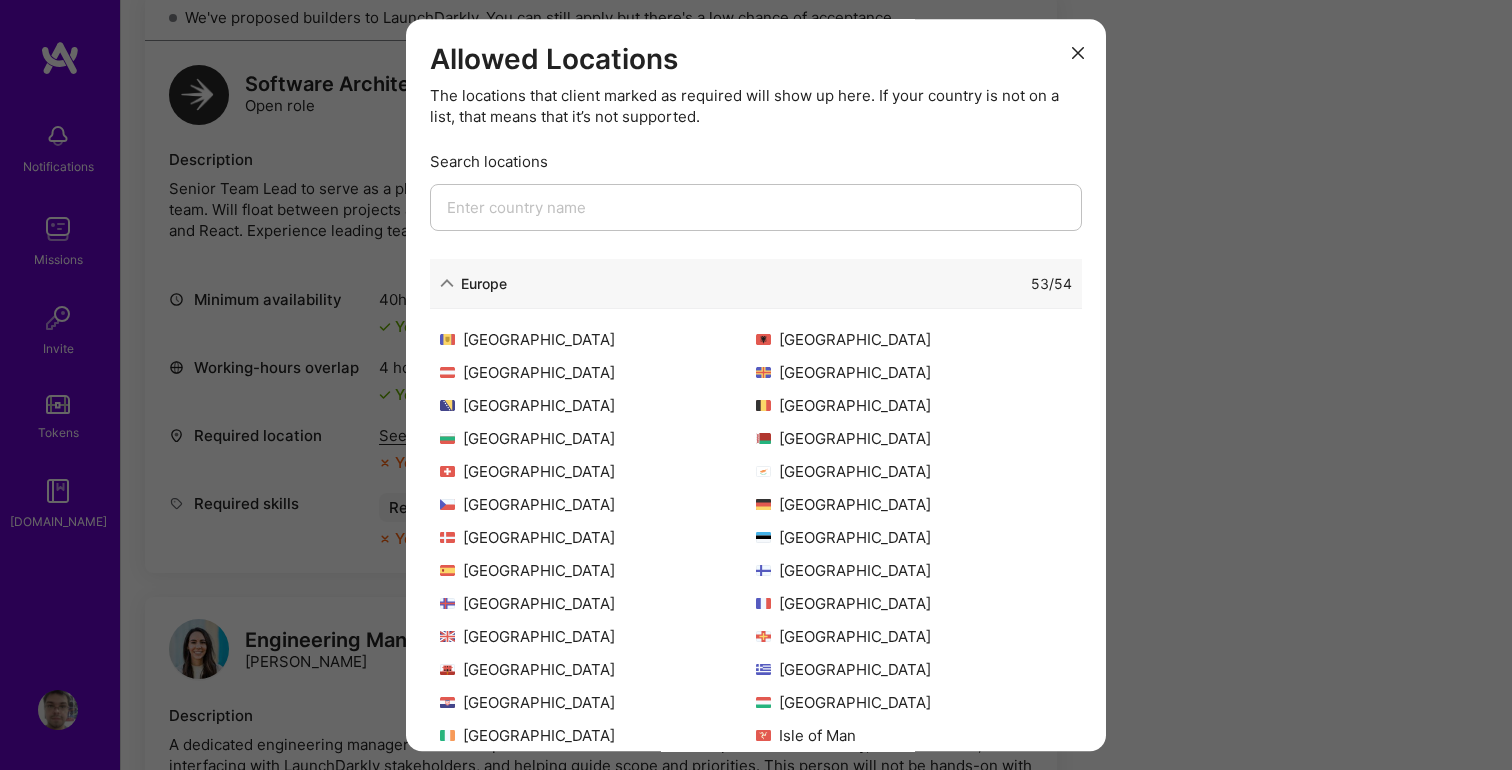 click at bounding box center [756, 207] 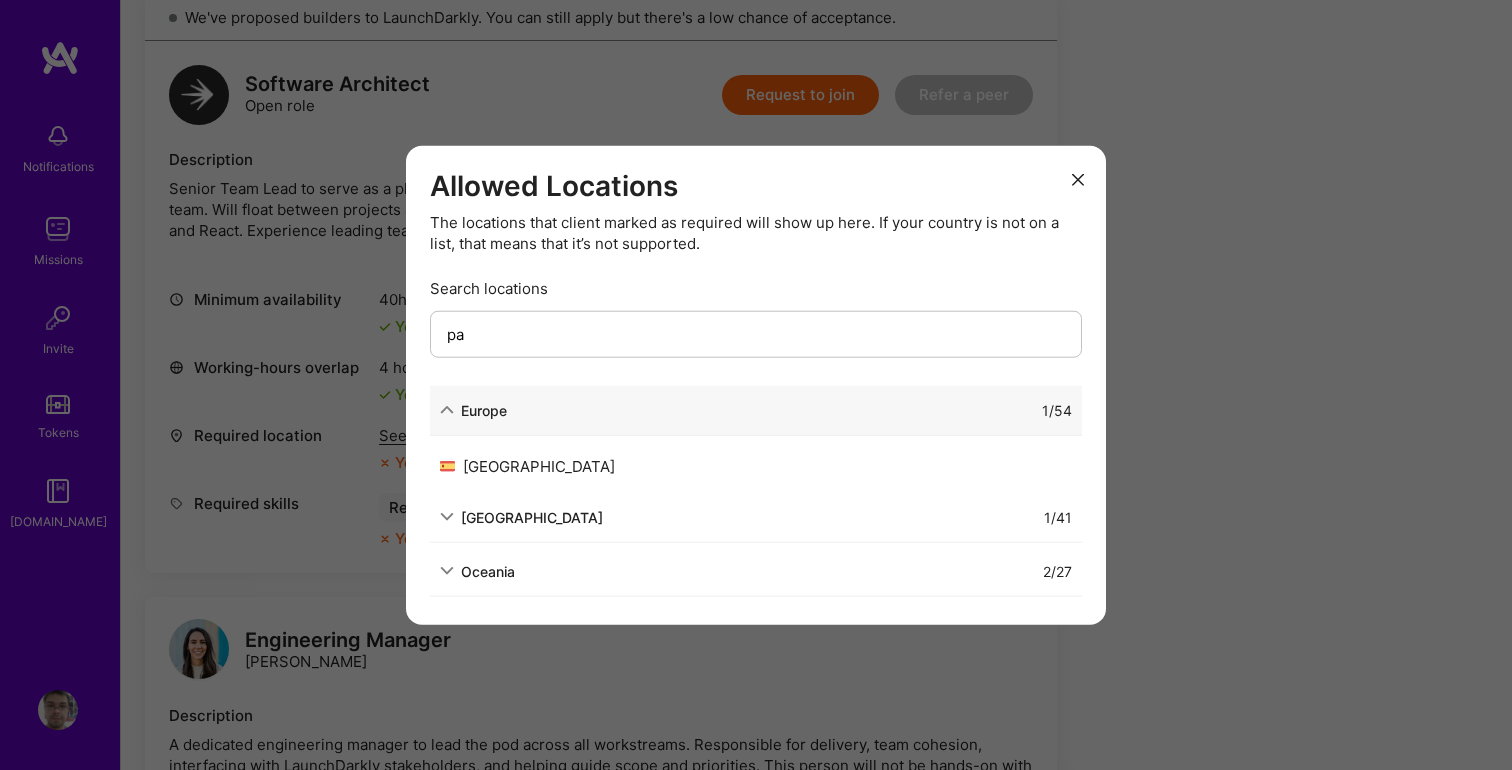 type on "p" 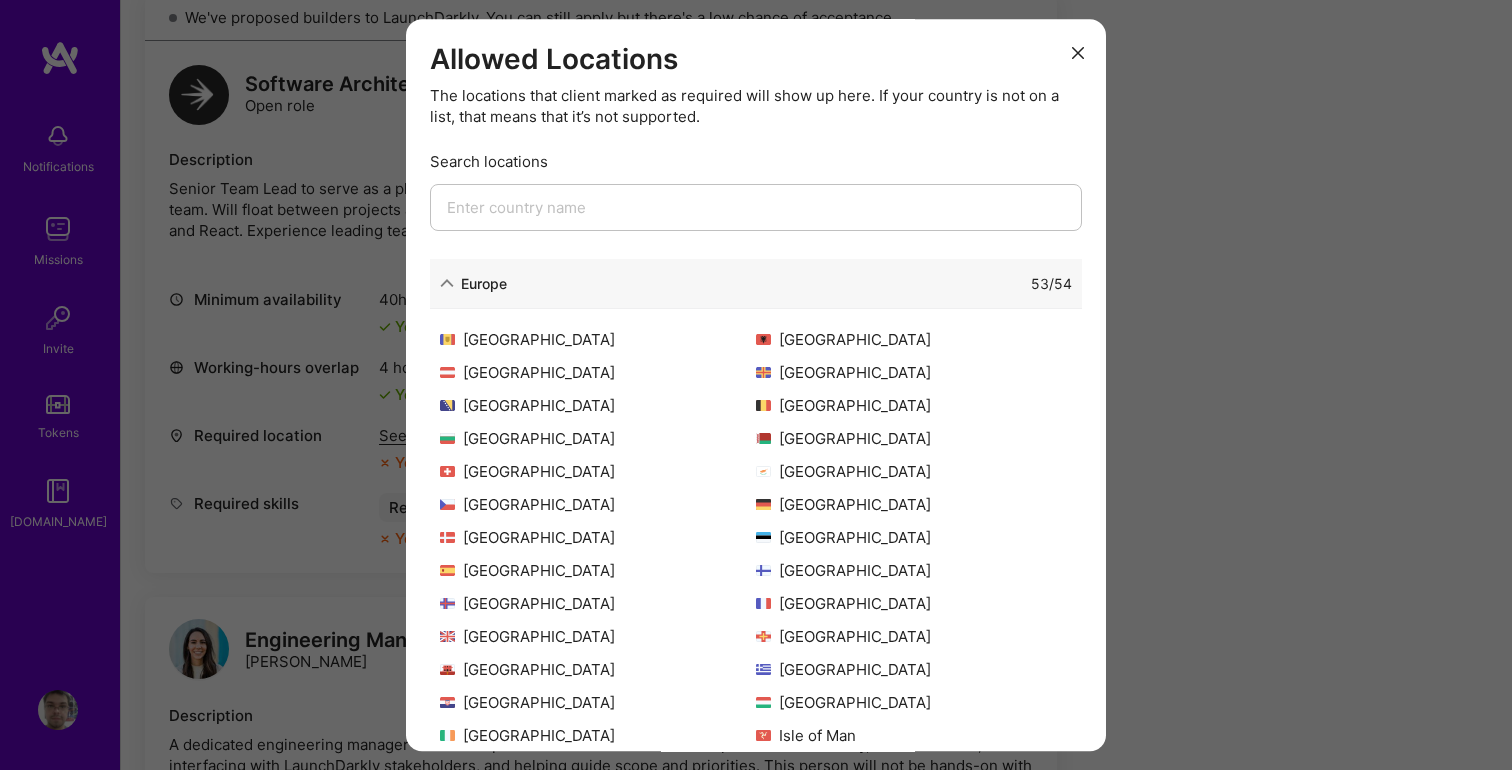 click at bounding box center (447, 283) 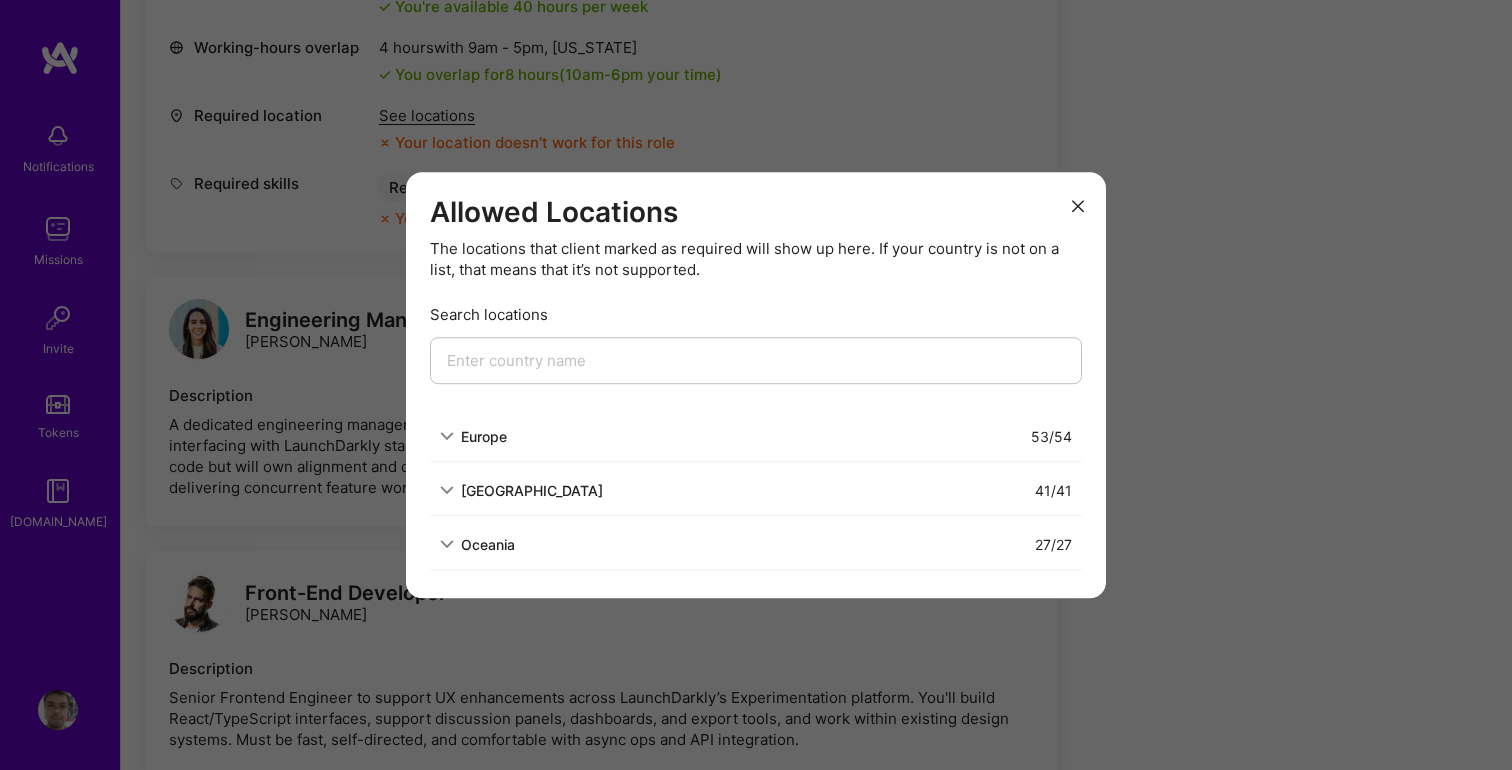 scroll, scrollTop: 1523, scrollLeft: 0, axis: vertical 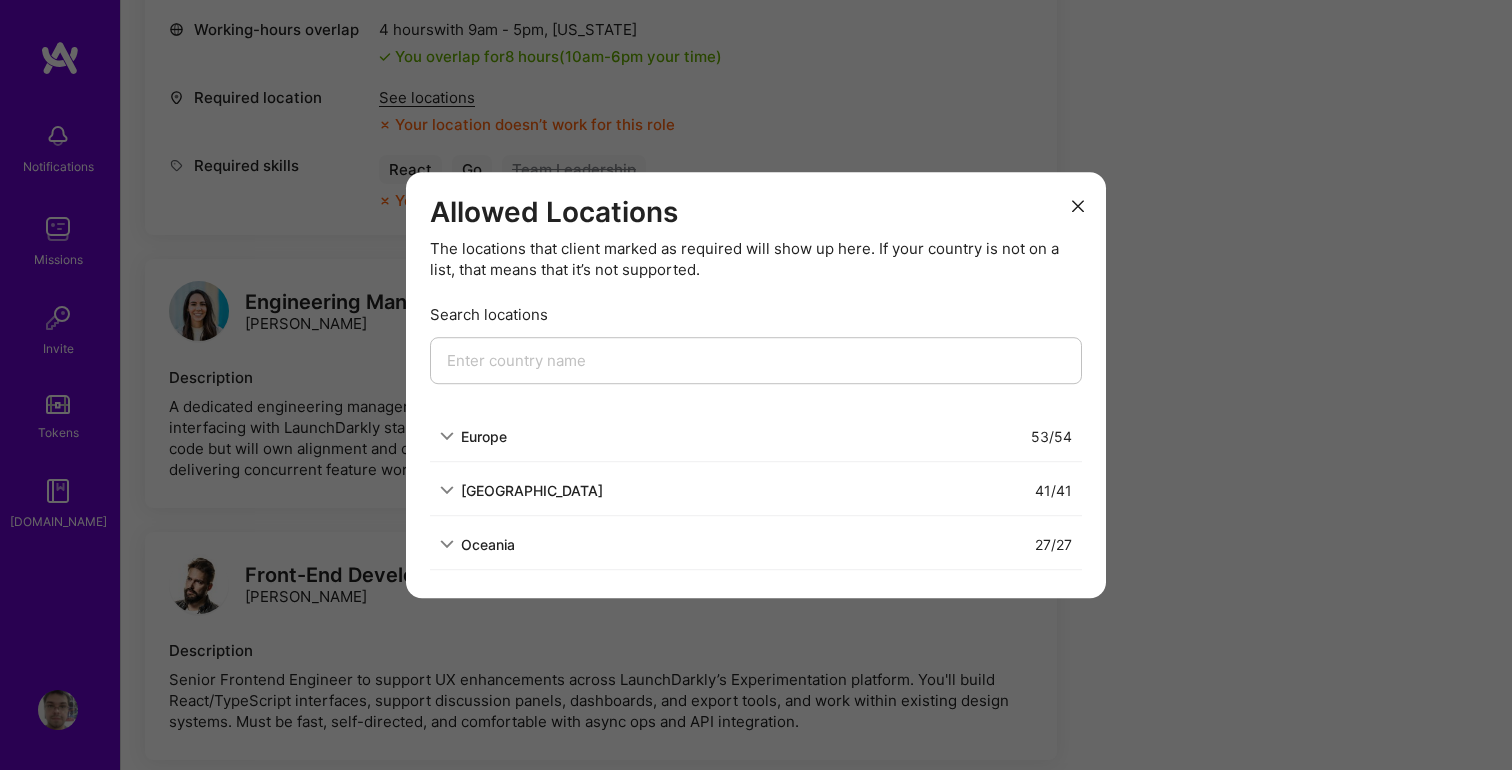 click at bounding box center (447, 490) 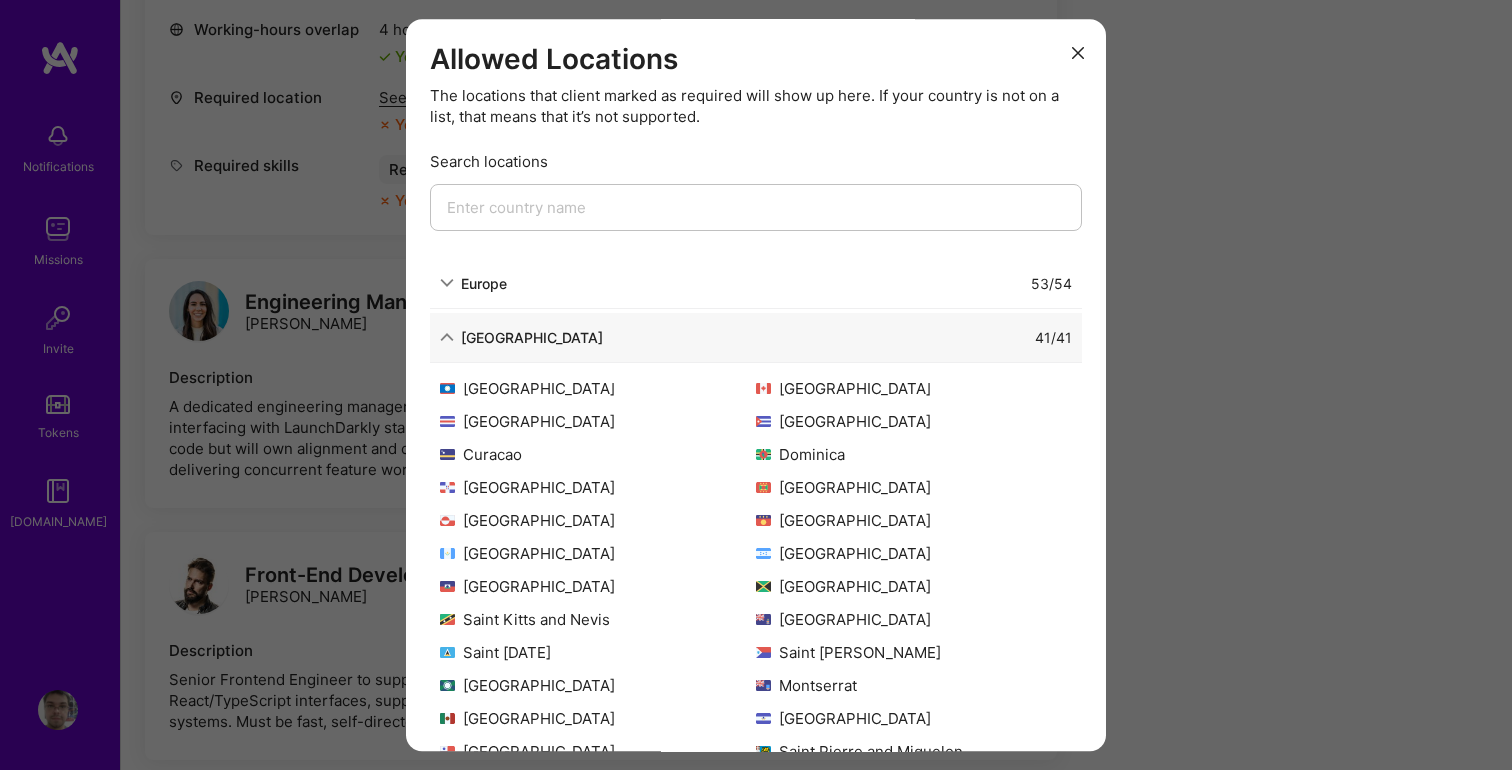 scroll, scrollTop: 193, scrollLeft: 0, axis: vertical 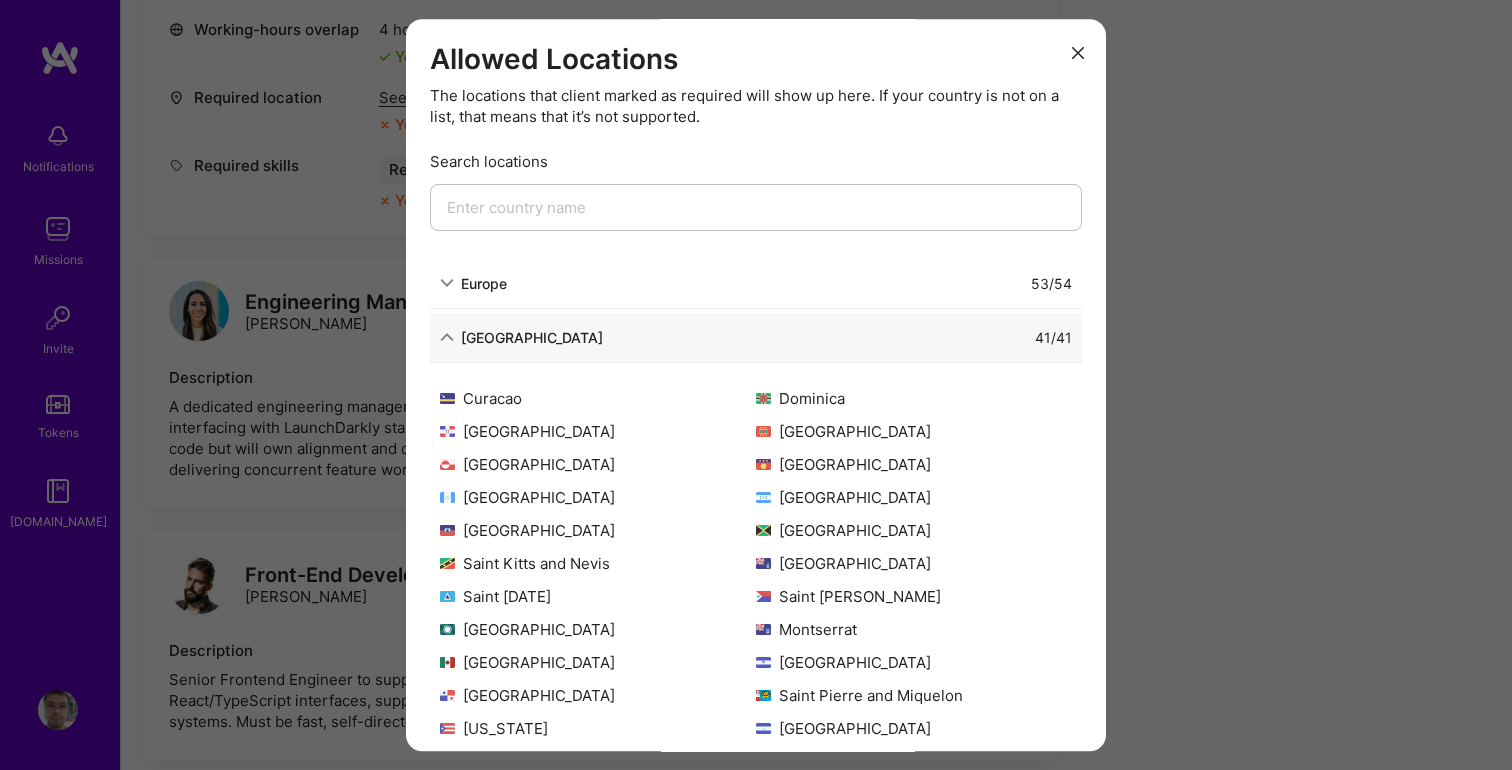 click on "[GEOGRAPHIC_DATA]" at bounding box center (598, 695) 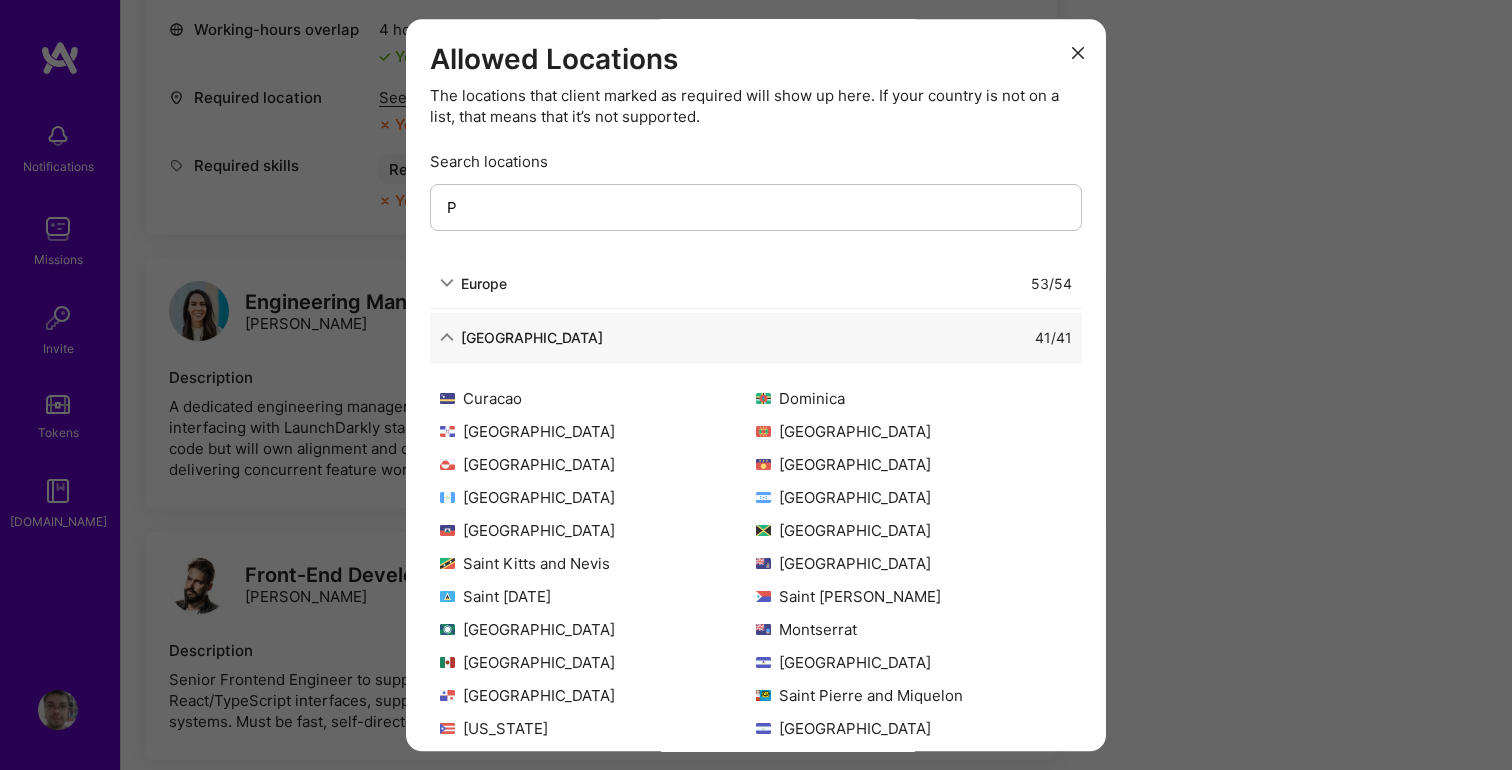 scroll, scrollTop: 0, scrollLeft: 0, axis: both 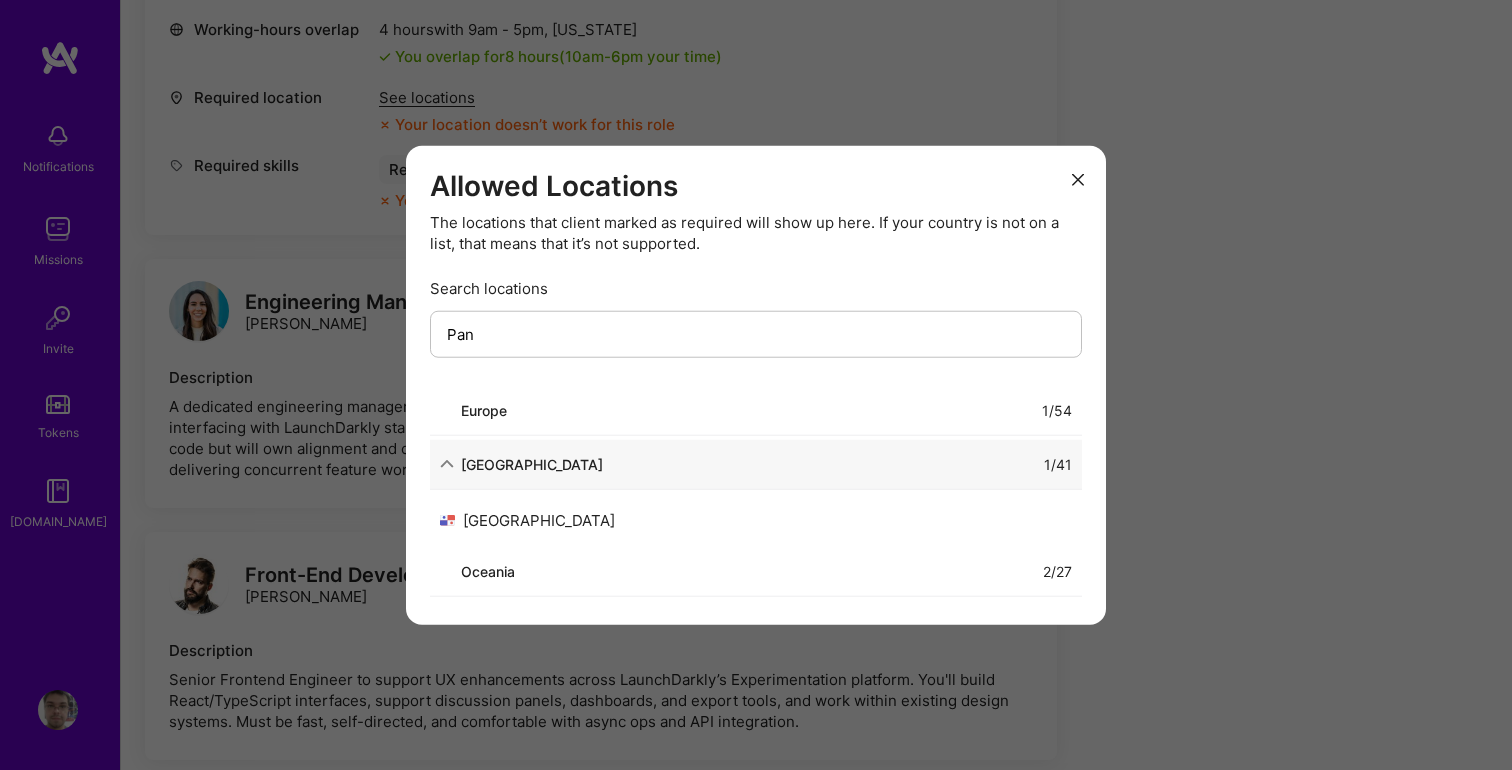 type on "Pana" 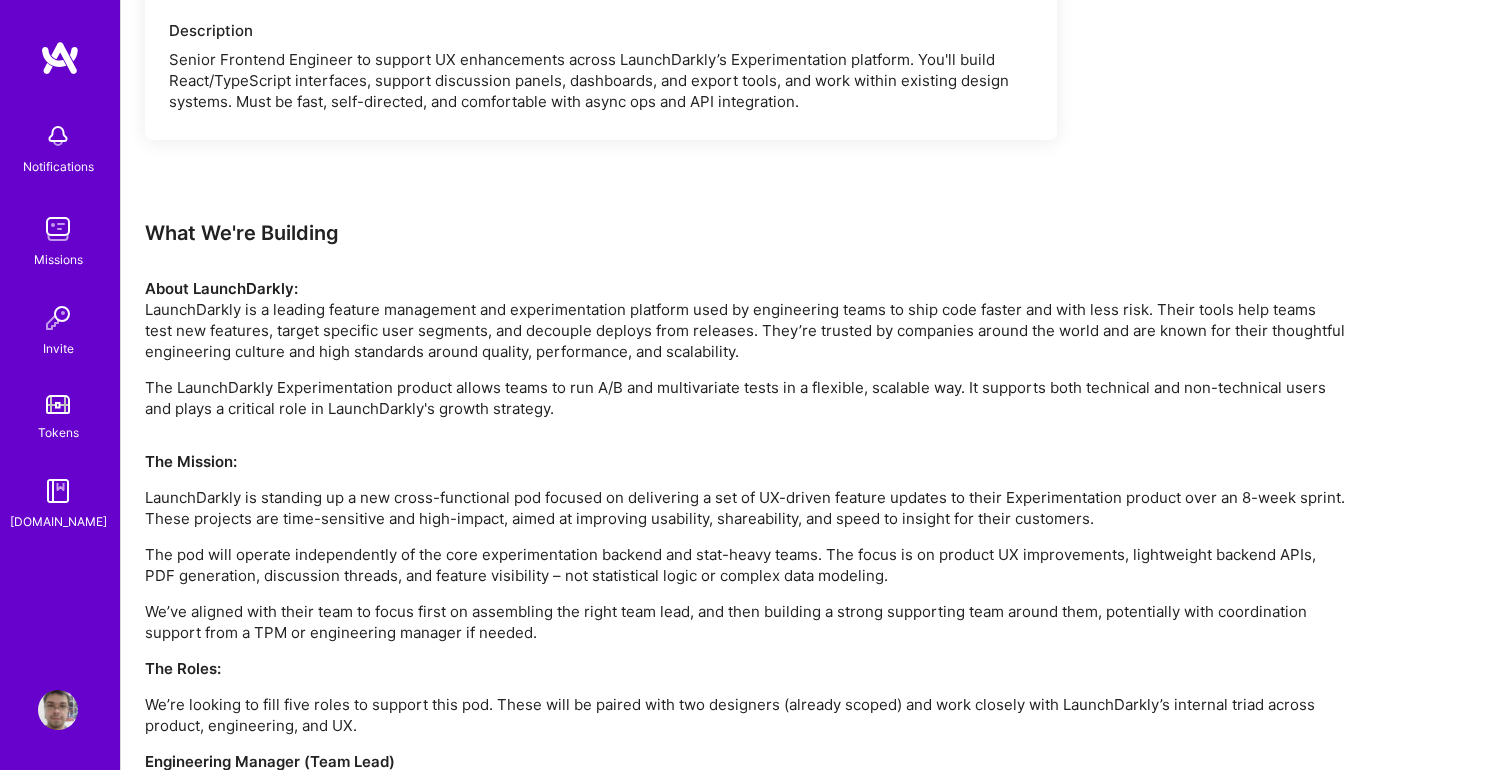 scroll, scrollTop: 3714, scrollLeft: 0, axis: vertical 